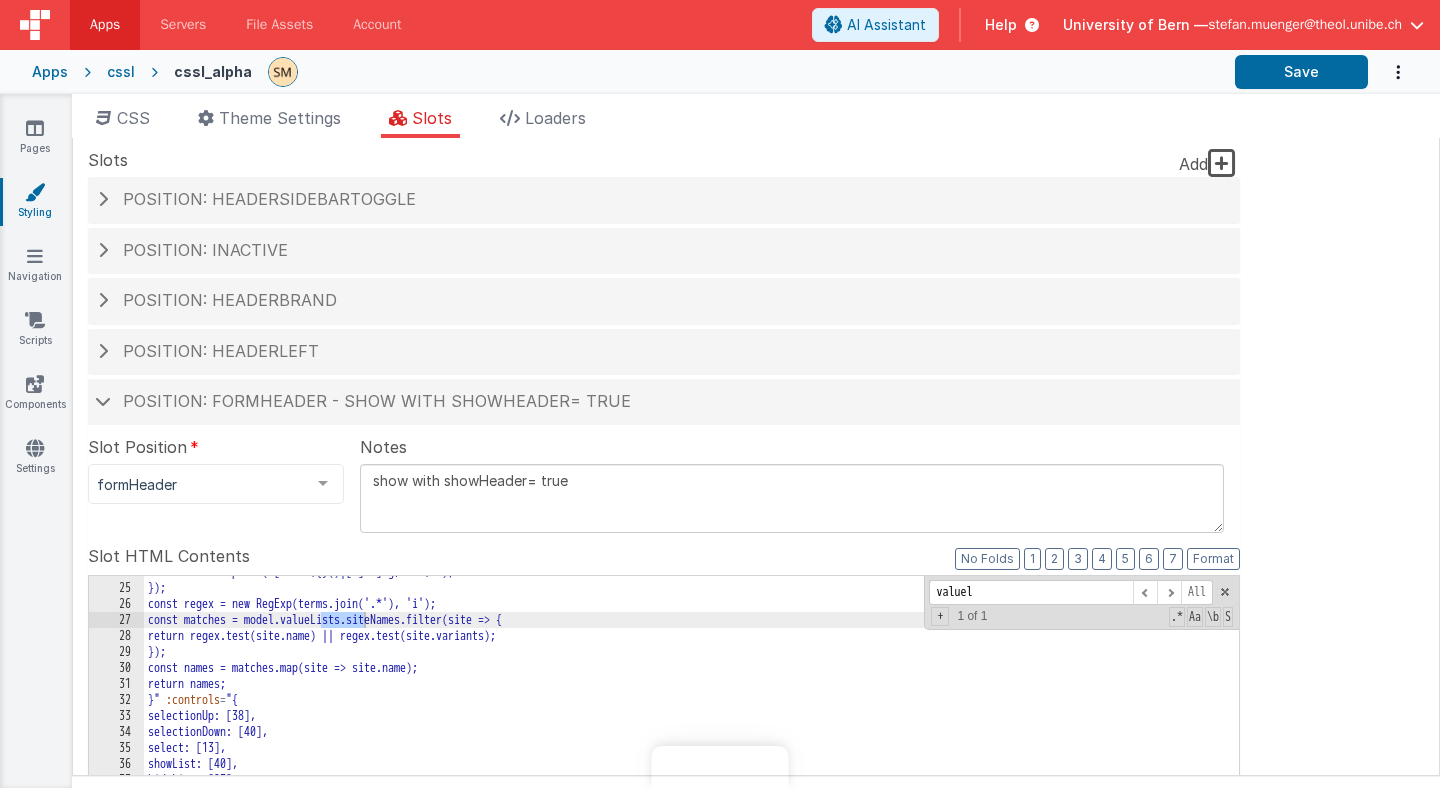 scroll, scrollTop: 0, scrollLeft: 0, axis: both 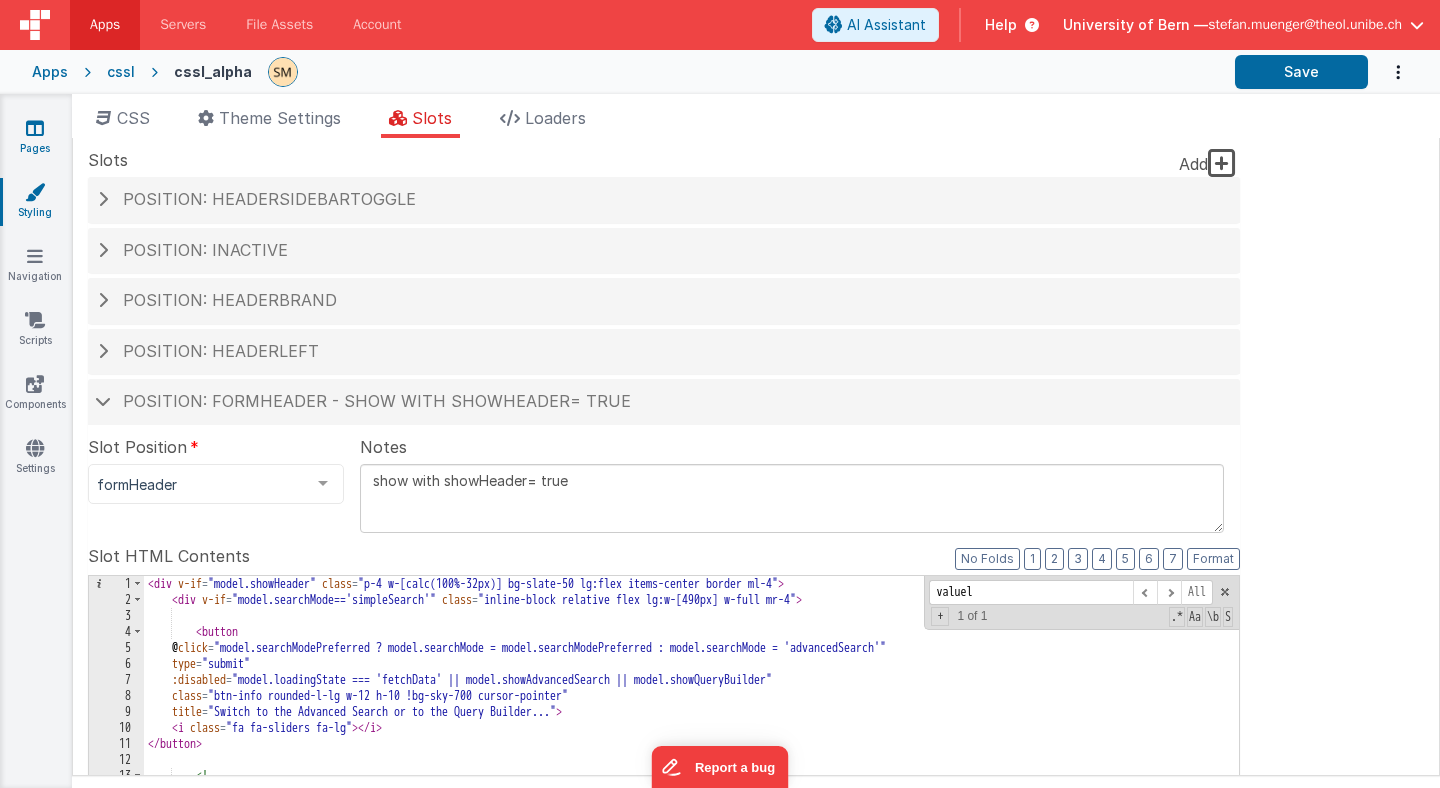 click at bounding box center (35, 128) 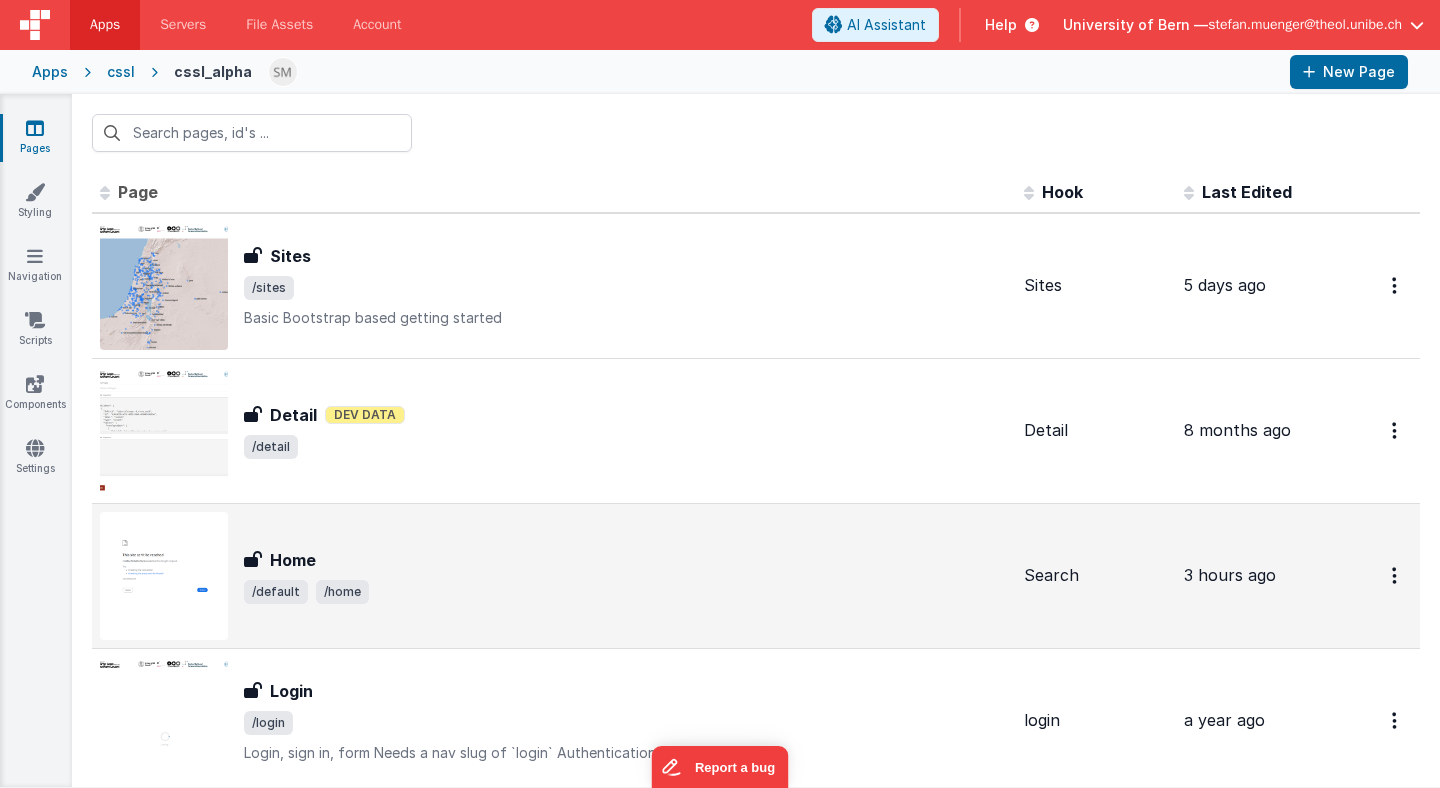 click on "Home" at bounding box center [293, 560] 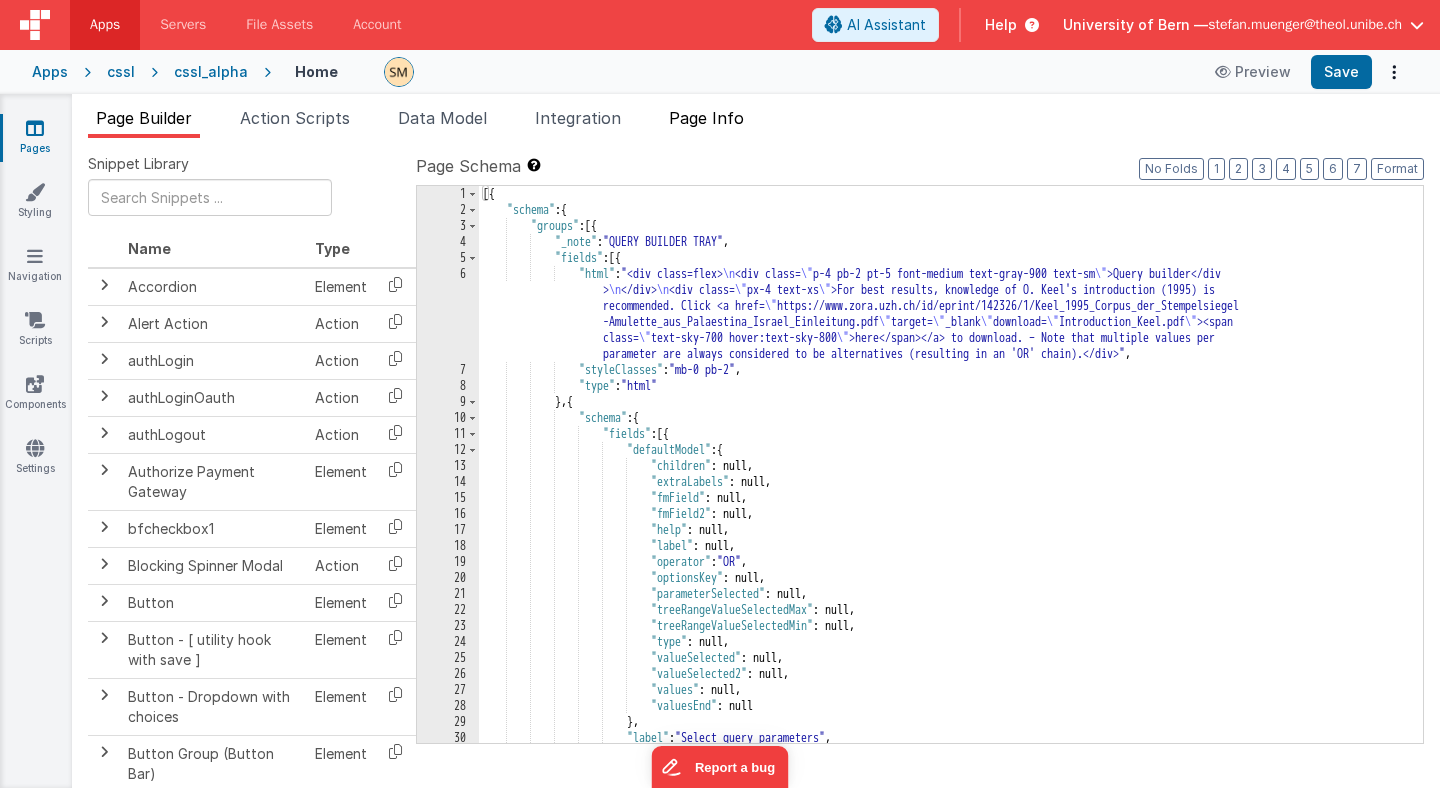 click on "Page Info" at bounding box center [706, 118] 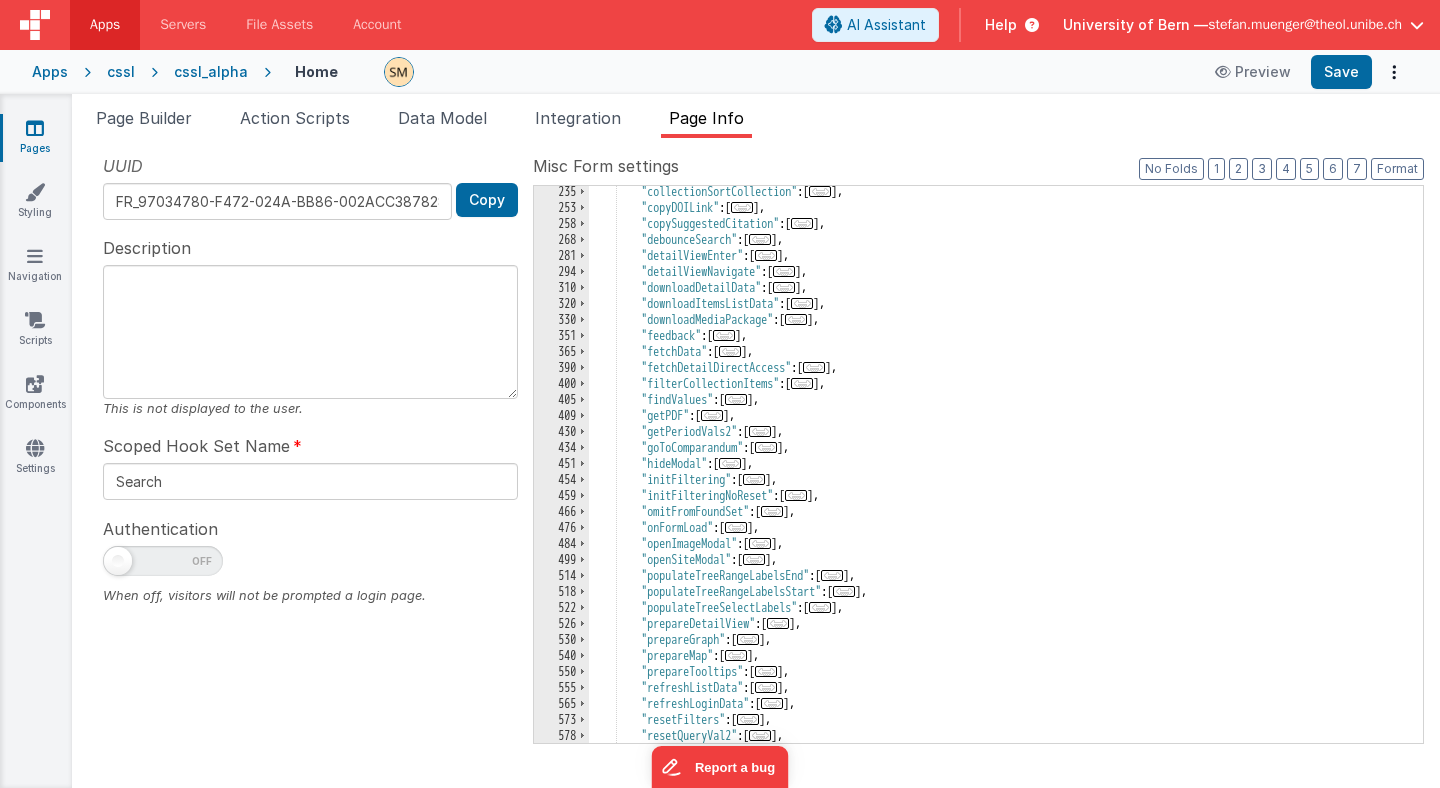 scroll, scrollTop: 322, scrollLeft: 0, axis: vertical 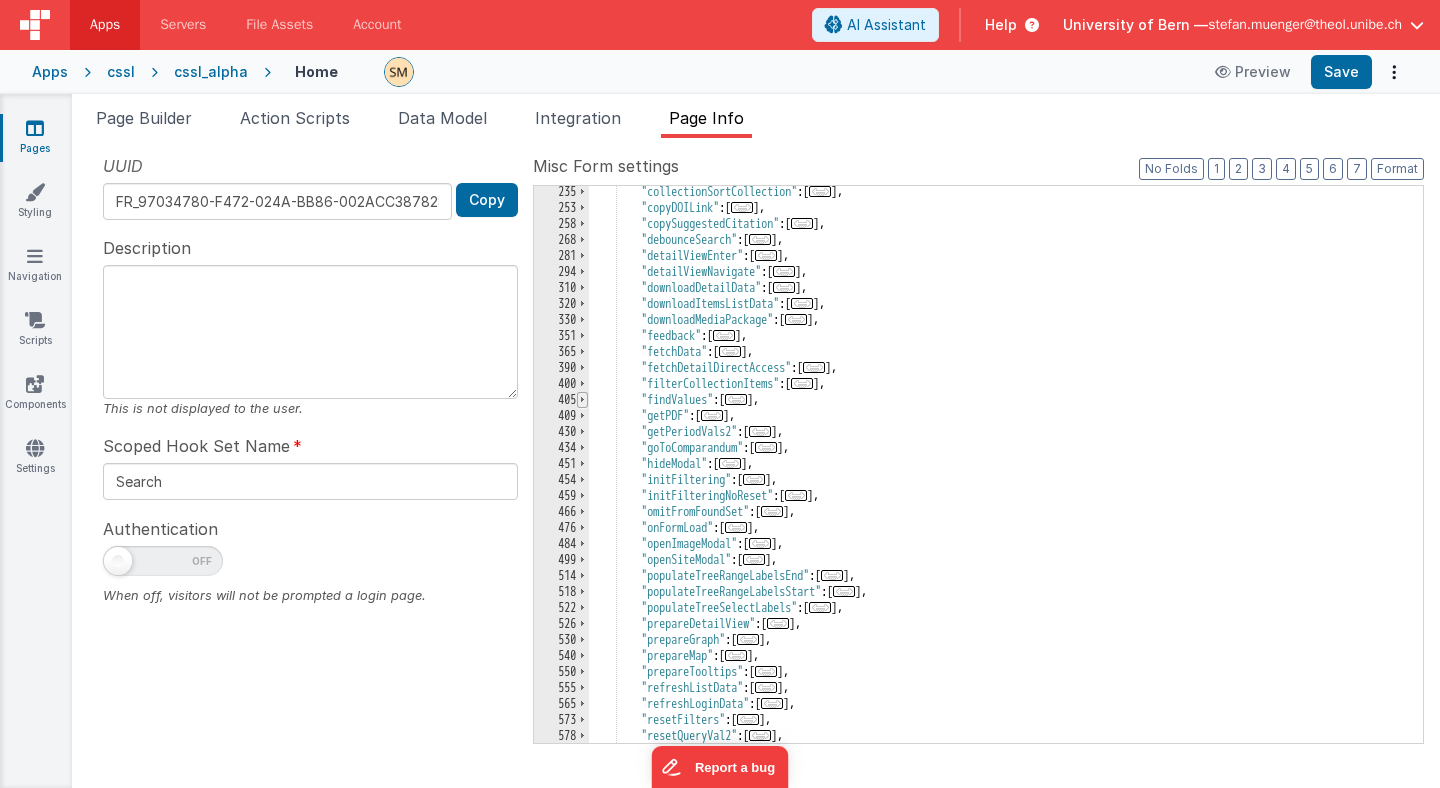 click at bounding box center [582, 400] 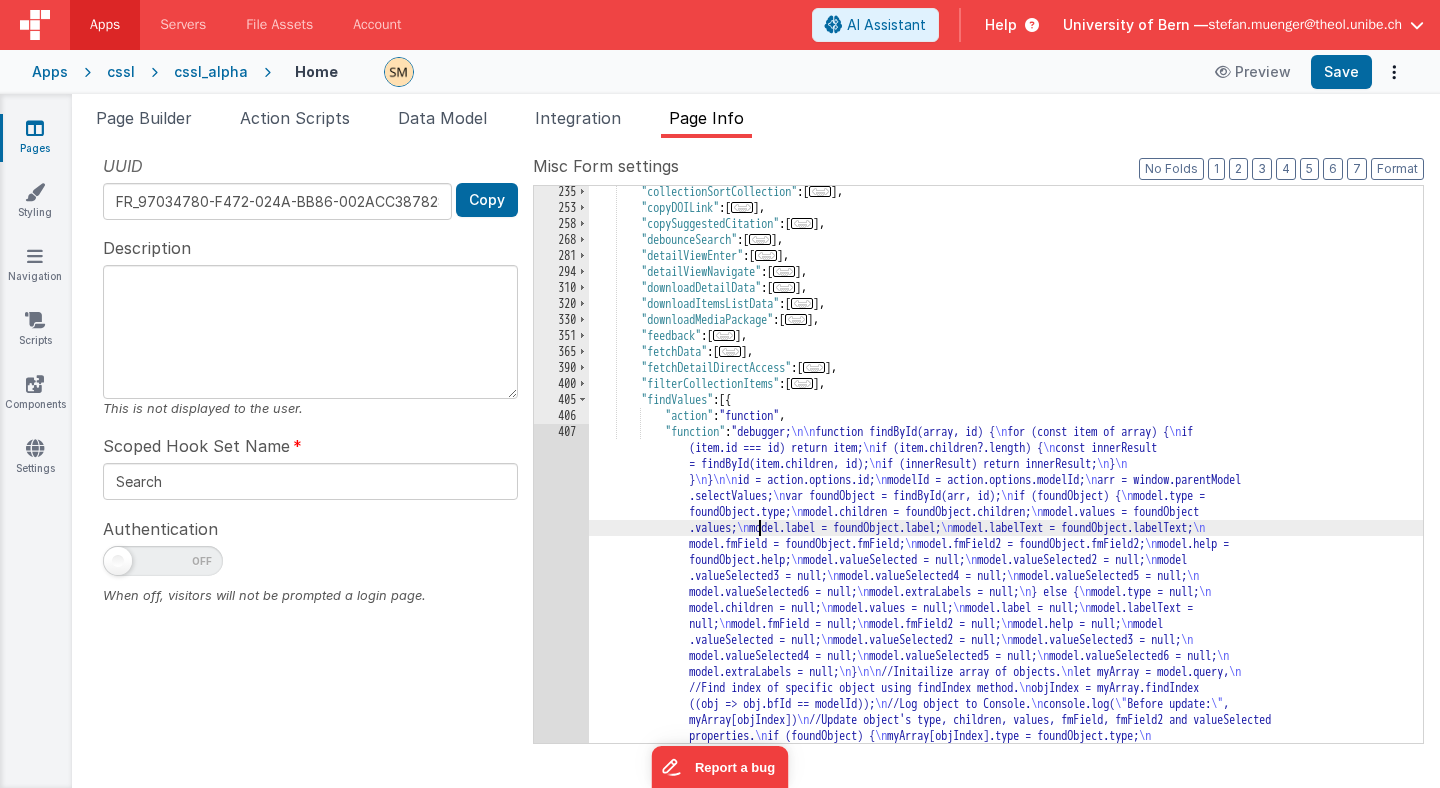click on ""collectionSortCollection" :  [ ... ] ,           "copyDOILink" :  [ ... ] ,           "copySuggestedCitation" :  [ ... ] ,           "debounceSearch" :  [ ... ] ,           "detailViewEnter" :  [ ... ] ,           "detailViewNavigate" :  [ ... ] ,           "downloadDetailData" :  [ ... ] ,           "downloadItemsListData" :  [ ... ] ,           "downloadMediaPackage" :  [ ... ] ,           "feedback" :  [ ... ] ,           "fetchData" :  [ ... ] ,           "fetchDetailDirectAccess" :  [ ... ] ,           "filterCollectionItems" :  [ ... ] ,           "findValues" :  [{                "action" :  "function" ,                "function" :  "debugger; \n\n function findById(array, id) { \n     for (const item of array) { \n         if                   (item.id === id) return item; \n         if (item.children?.length) { \n             const innerResult                   = findById(item.children, id); \n             if (innerResult) return innerResult; \n         } \n" at bounding box center (1006, 750) 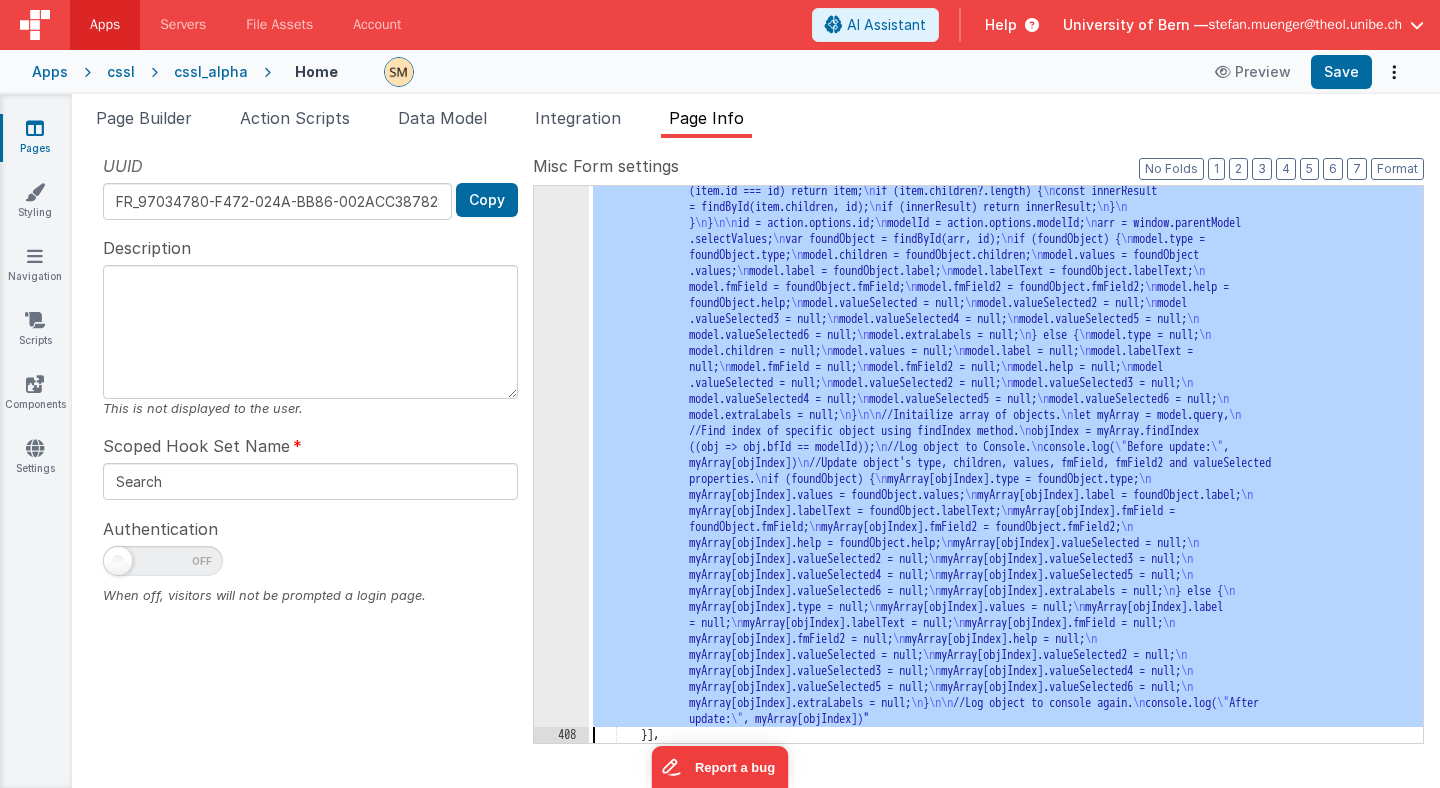 click on "407" at bounding box center [561, 447] 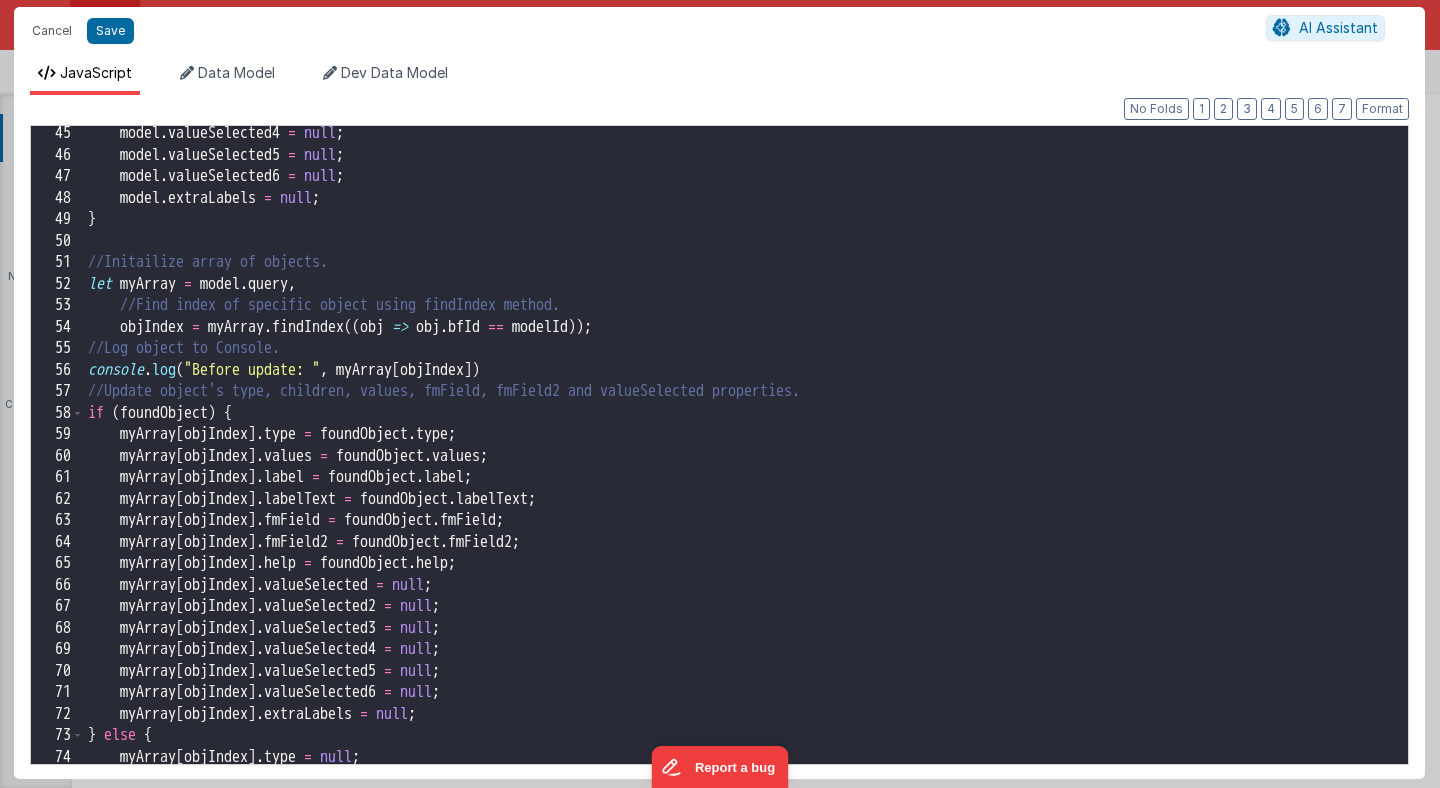 scroll, scrollTop: 950, scrollLeft: 0, axis: vertical 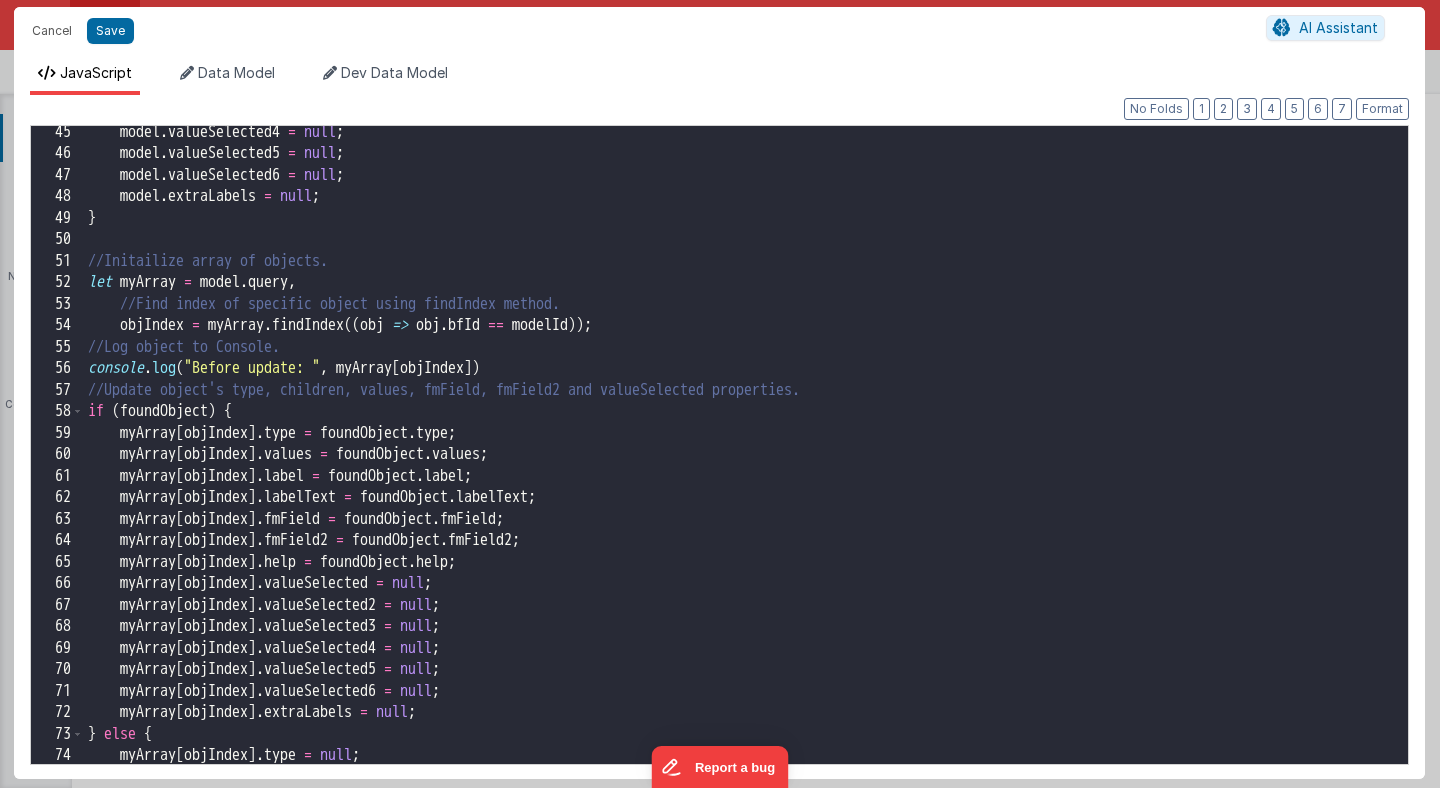 click on "model . valueSelected4   =   null ;      model . valueSelected5   =   null ;      model . valueSelected6   =   null ;      model . extraLabels   =   null ; } //Initailize array of objects. let   myArray   =   model . query ,      //Find index of specific object using findIndex method.          objIndex   =   myArray . findIndex (( obj   =>   obj . bfId   ==   modelId )) ; //Log object to Console. console . log ( "Before update: " ,   myArray [ objIndex ]) //Update object's type, children, values, fmField, fmField2 and valueSelected properties. if   ( foundObject )   {      myArray [ objIndex ] . type   =   foundObject . type ;      myArray [ objIndex ] . values   =   foundObject . values ;      myArray [ objIndex ] . label   =   foundObject . label ;      myArray [ objIndex ] . labelText   =   foundObject . labelText ;      myArray [ objIndex ] . fmField   =   foundObject . fmField ;      myArray [ objIndex ] . fmField2   =   foundObject . fmField2 ;      myArray [ objIndex ] . help   =   foundObject . ;" at bounding box center (746, 462) 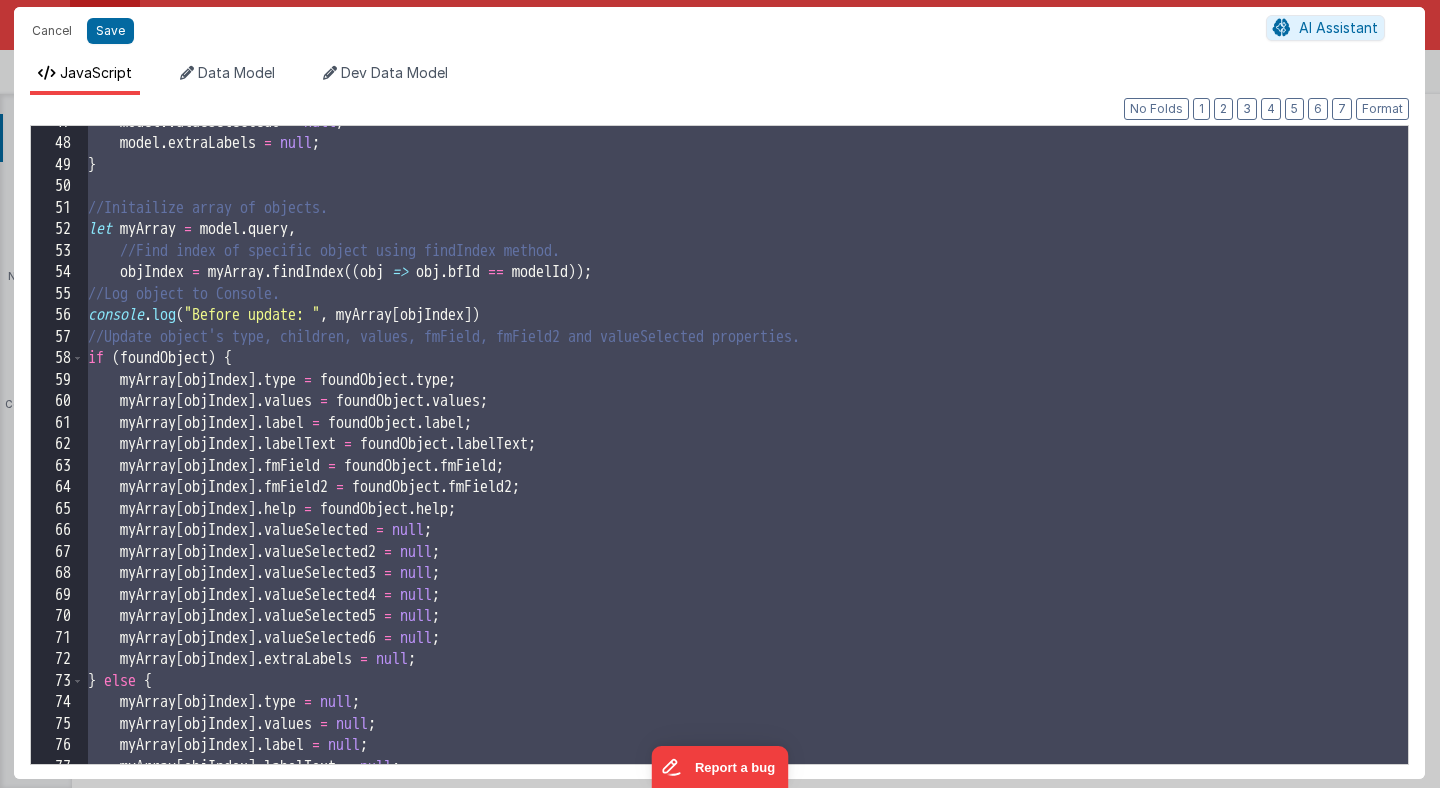 scroll, scrollTop: 1318, scrollLeft: 0, axis: vertical 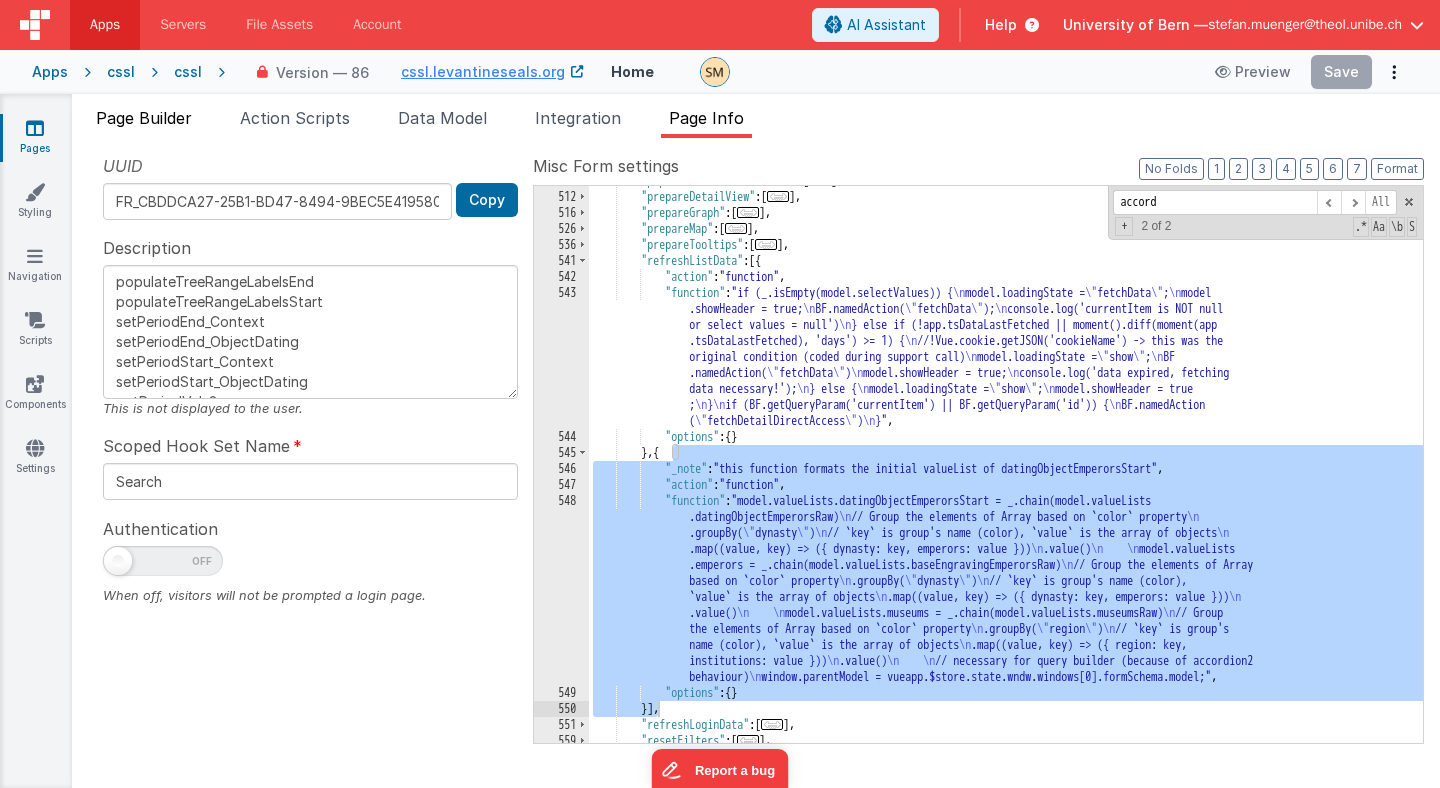 click on "Page Builder" at bounding box center [144, 118] 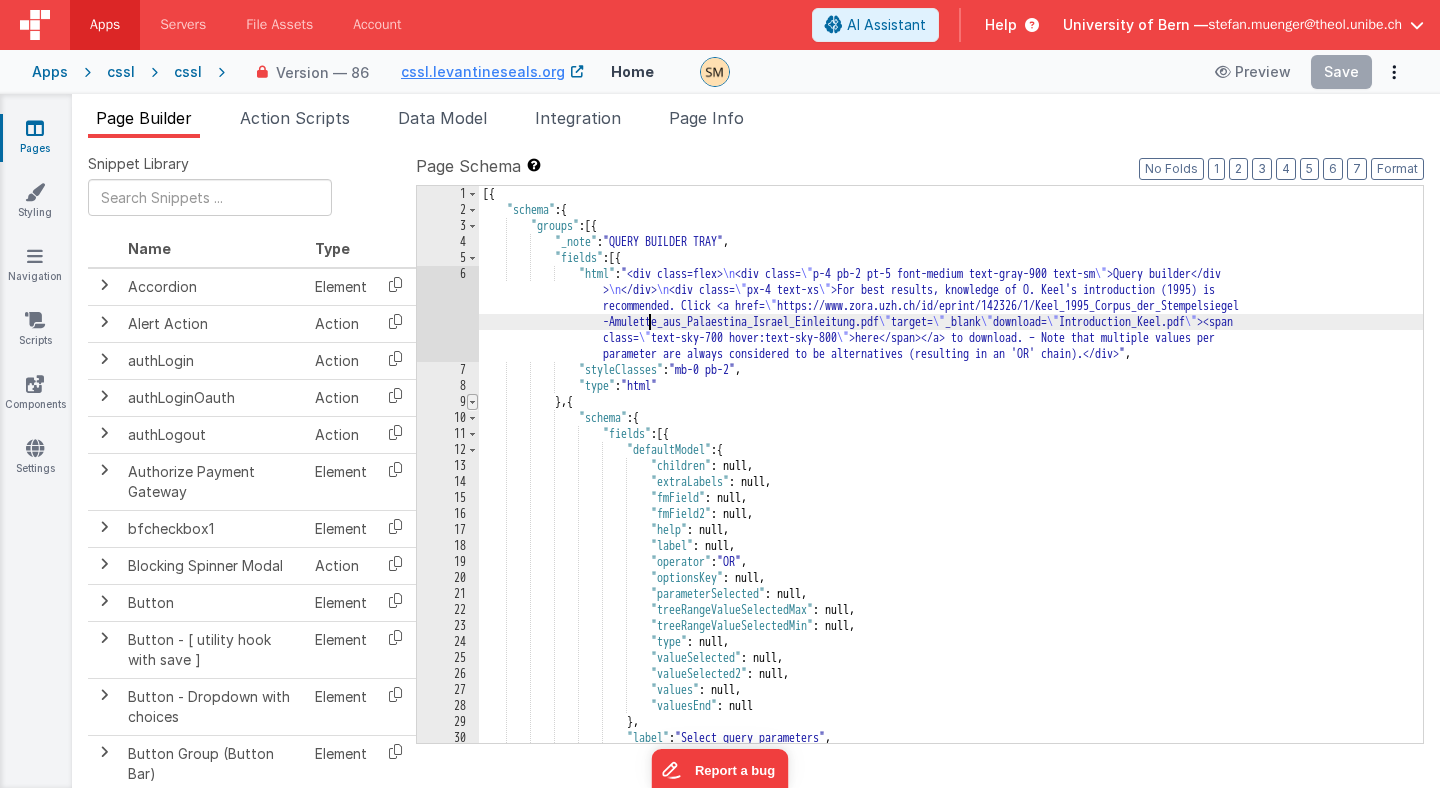 click at bounding box center [472, 402] 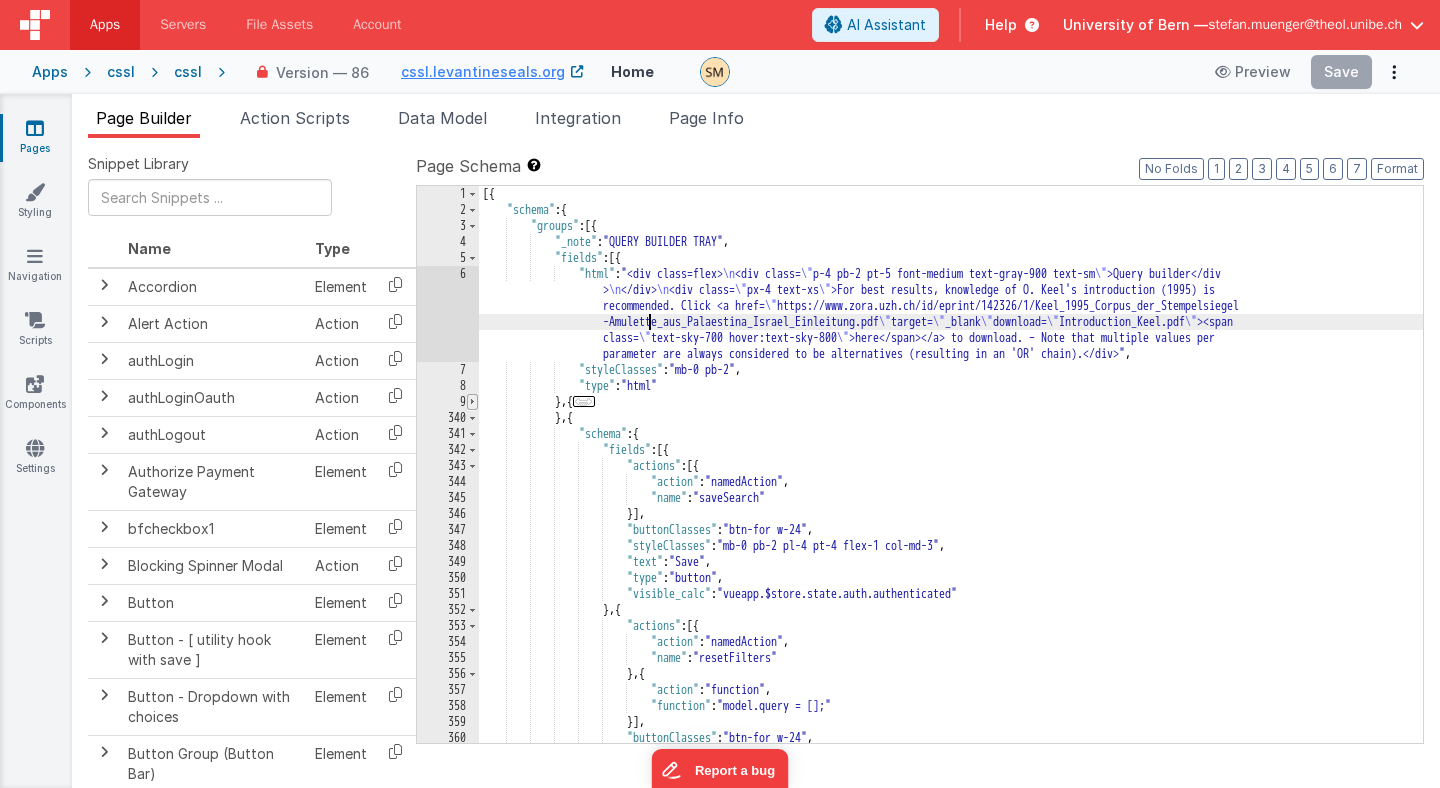 click at bounding box center (472, 402) 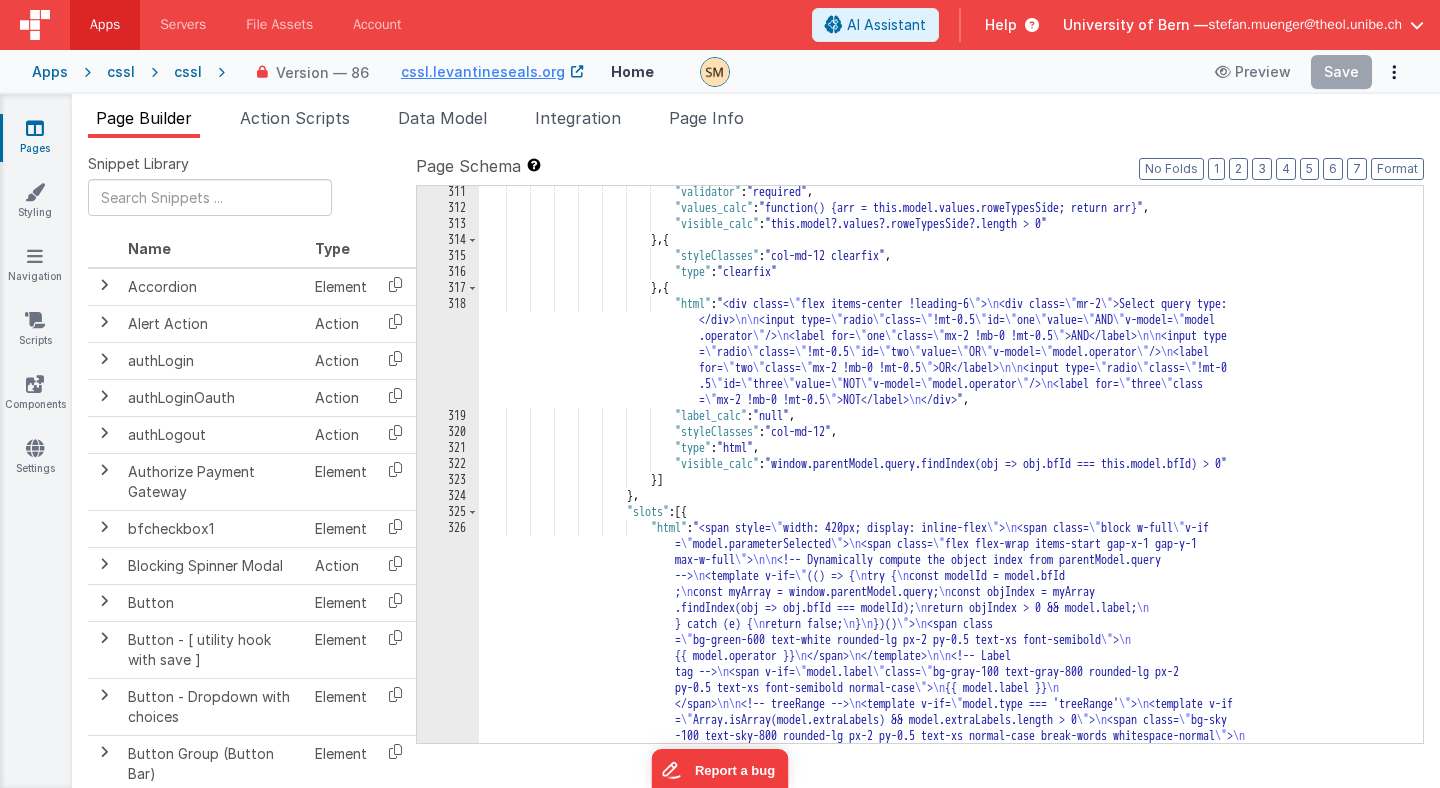 scroll, scrollTop: 4457, scrollLeft: 0, axis: vertical 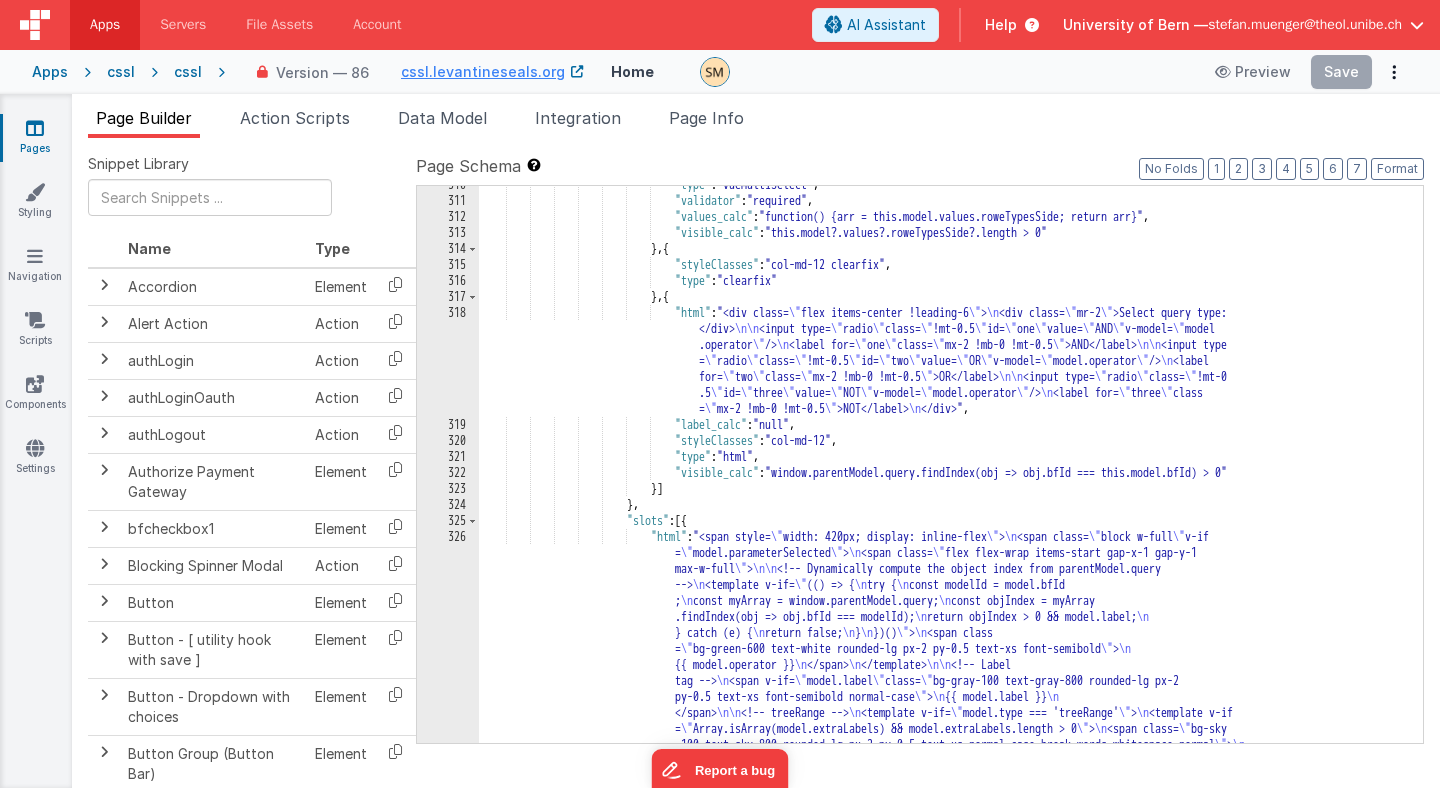 click on ""type" :  "vueMultiSelect" ,                                         "validator" :  "required" ,                                         "values_calc" :  "function() {arr = this.model.values.roweTypesSide; return arr}" ,                                         "visible_calc" :  "this.model?.values?.roweTypesSide?.length > 0"                                    } ,  {                                         "styleClasses" :  "col-md-12 clearfix" ,                                         "type" :  "clearfix"                                    } ,  {                                         "html" :  "<div class=  \" flex items-center !leading-6 \" > \n <div class= \" mr-2 \" >Select query type:                                       </div> \n\n <input type= \" radio \"  class= \" !mt-0.5 \"  id= \" one \"  value= \" AND \"  v-model= \" model                                      .operator \" /> \n \" one" at bounding box center [951, 1527] 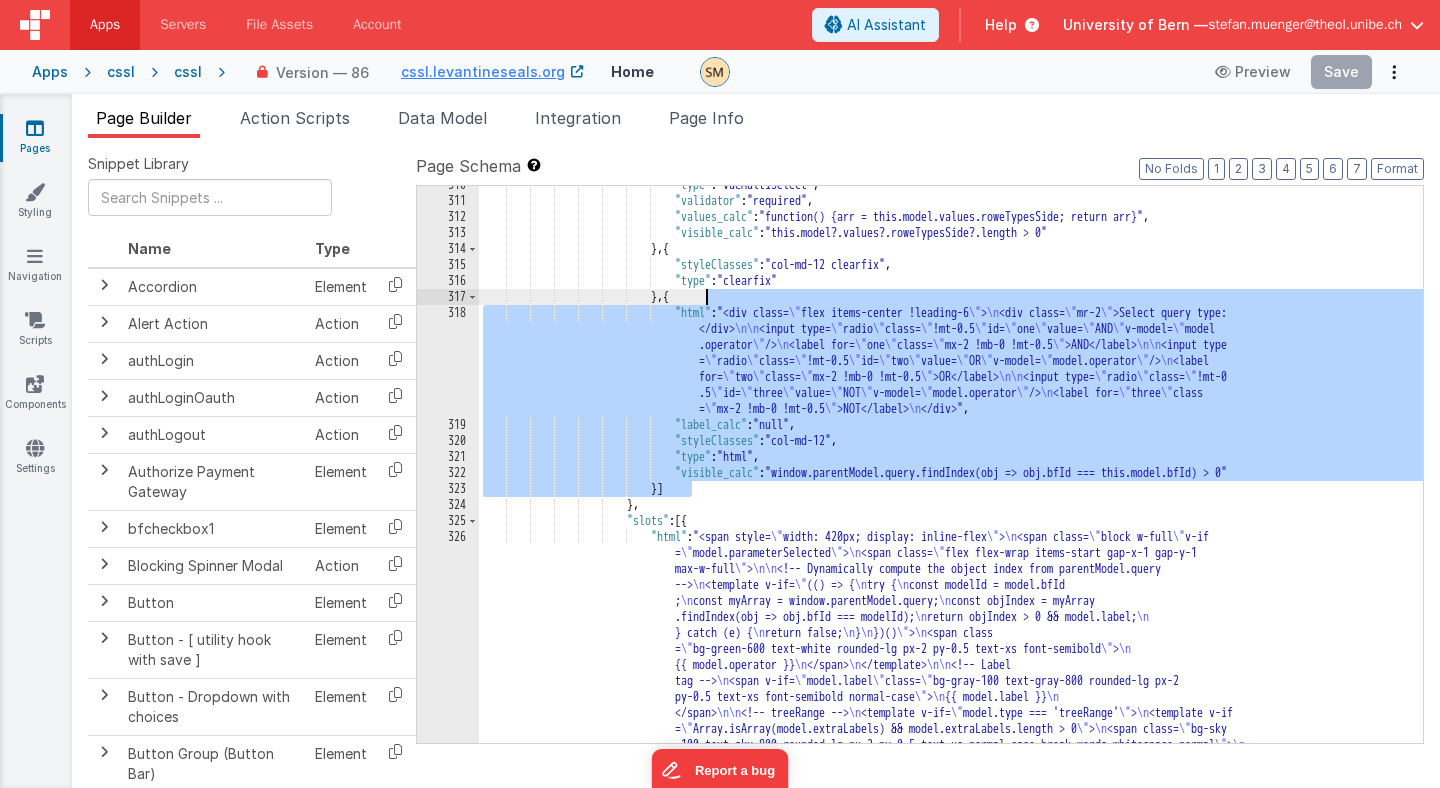 click on ""type" :  "vueMultiSelect" ,                                         "validator" :  "required" ,                                         "values_calc" :  "function() {arr = this.model.values.roweTypesSide; return arr}" ,                                         "visible_calc" :  "this.model?.values?.roweTypesSide?.length > 0"                                    } ,  {                                         "styleClasses" :  "col-md-12 clearfix" ,                                         "type" :  "clearfix"                                    } ,  {                                         "html" :  "<div class=  \" flex items-center !leading-6 \" > \n <div class= \" mr-2 \" >Select query type:                                       </div> \n\n <input type= \" radio \"  class= \" !mt-0.5 \"  id= \" one \"  value= \" AND \"  v-model= \" model                                      .operator \" /> \n \" one" at bounding box center [951, 1527] 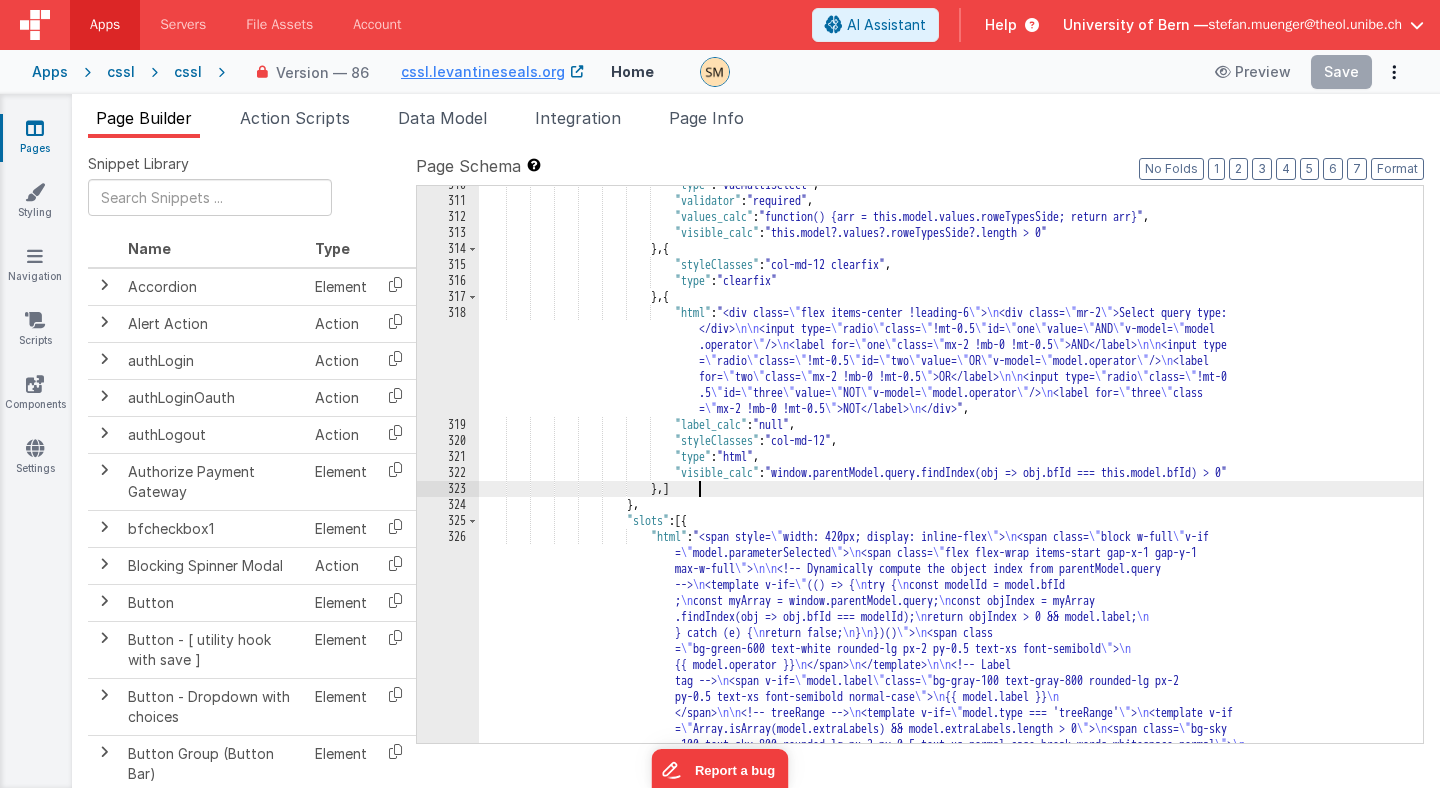 type 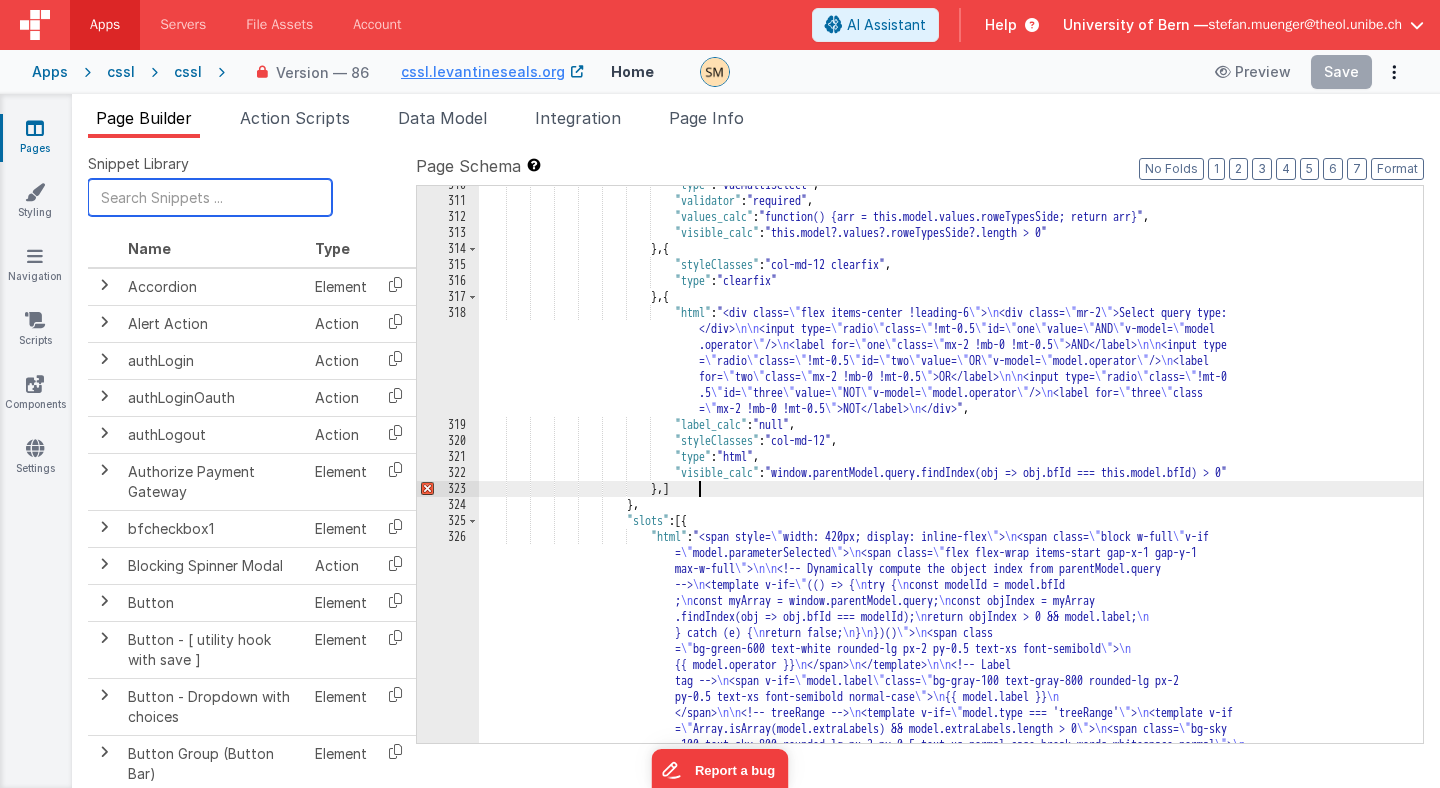 click at bounding box center (210, 197) 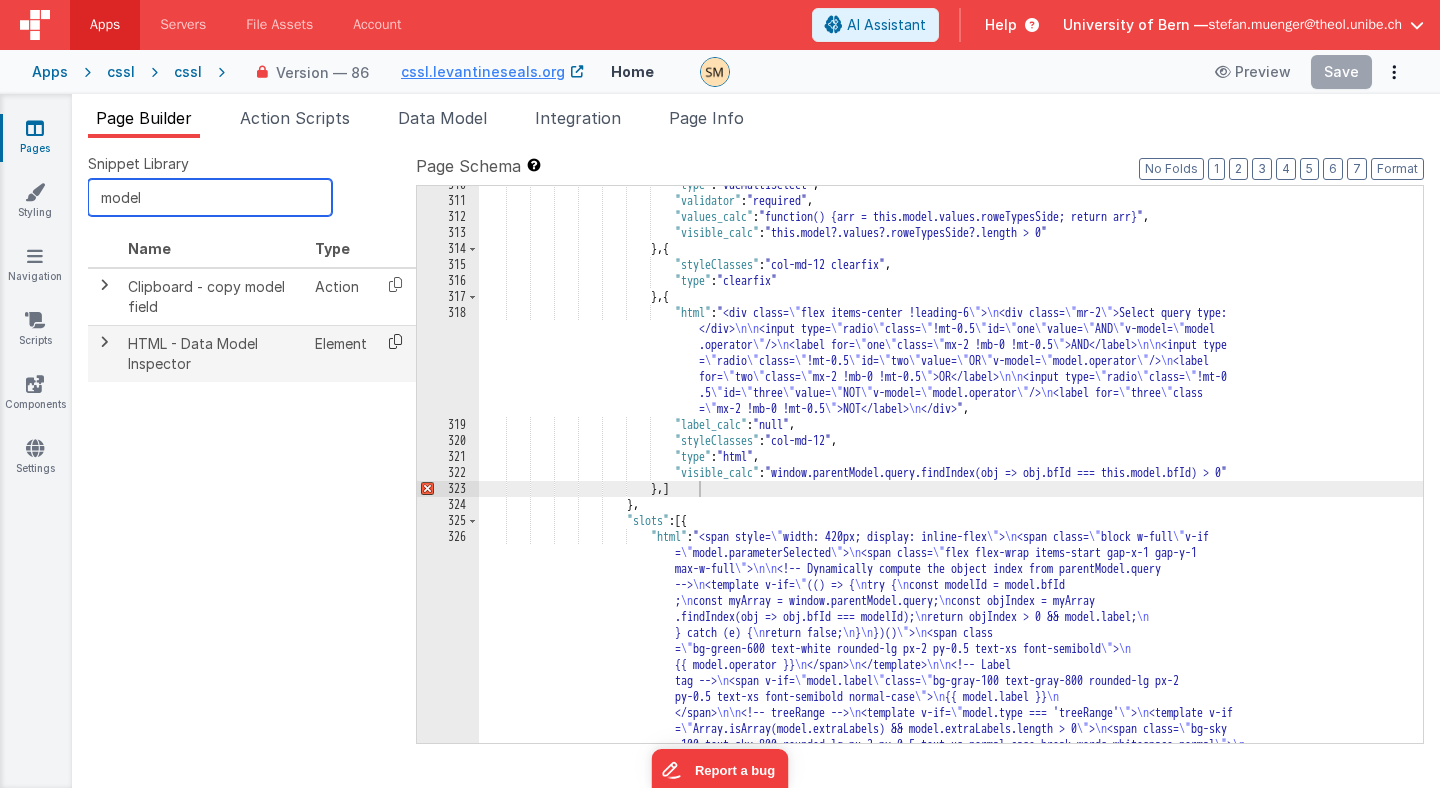 type on "model" 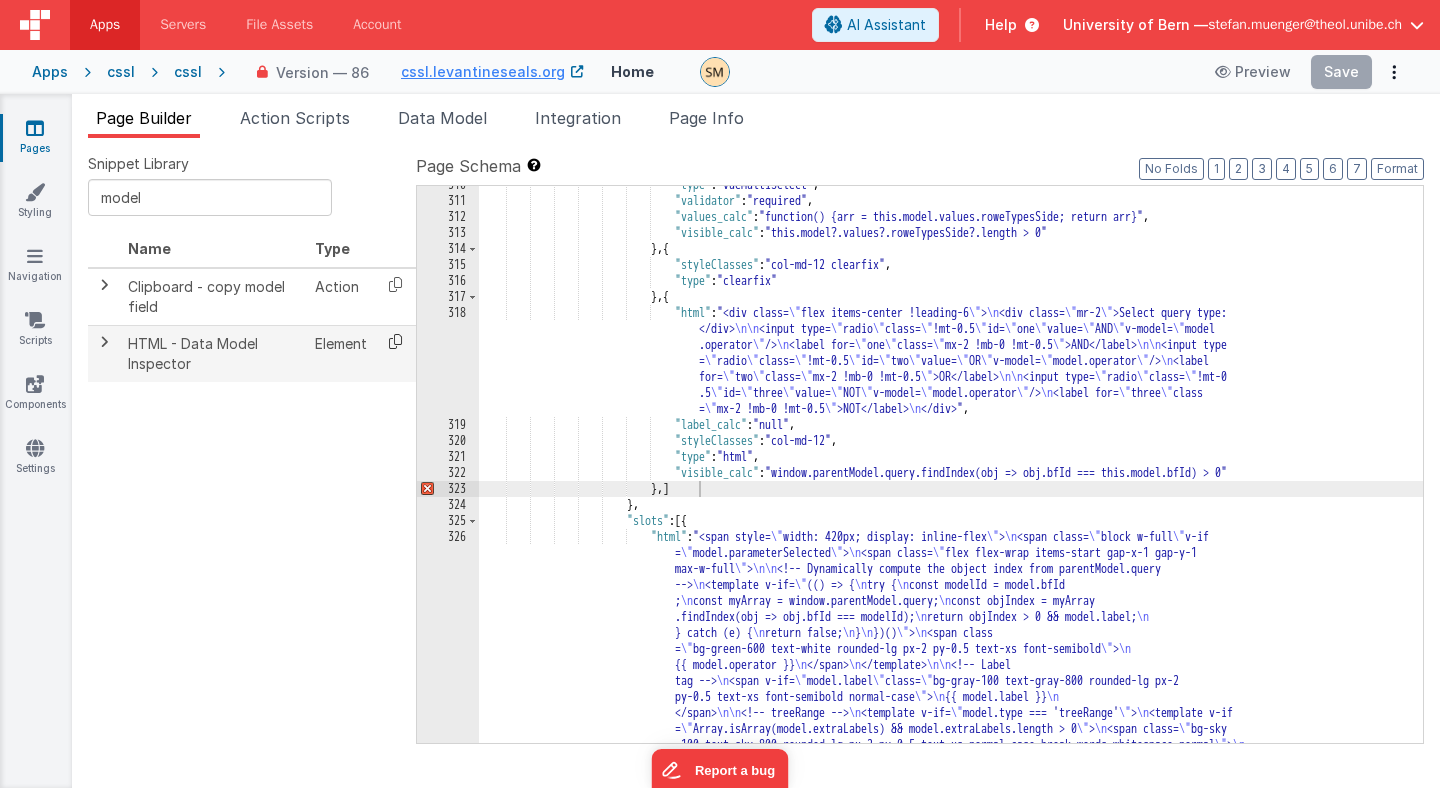 click at bounding box center (395, 341) 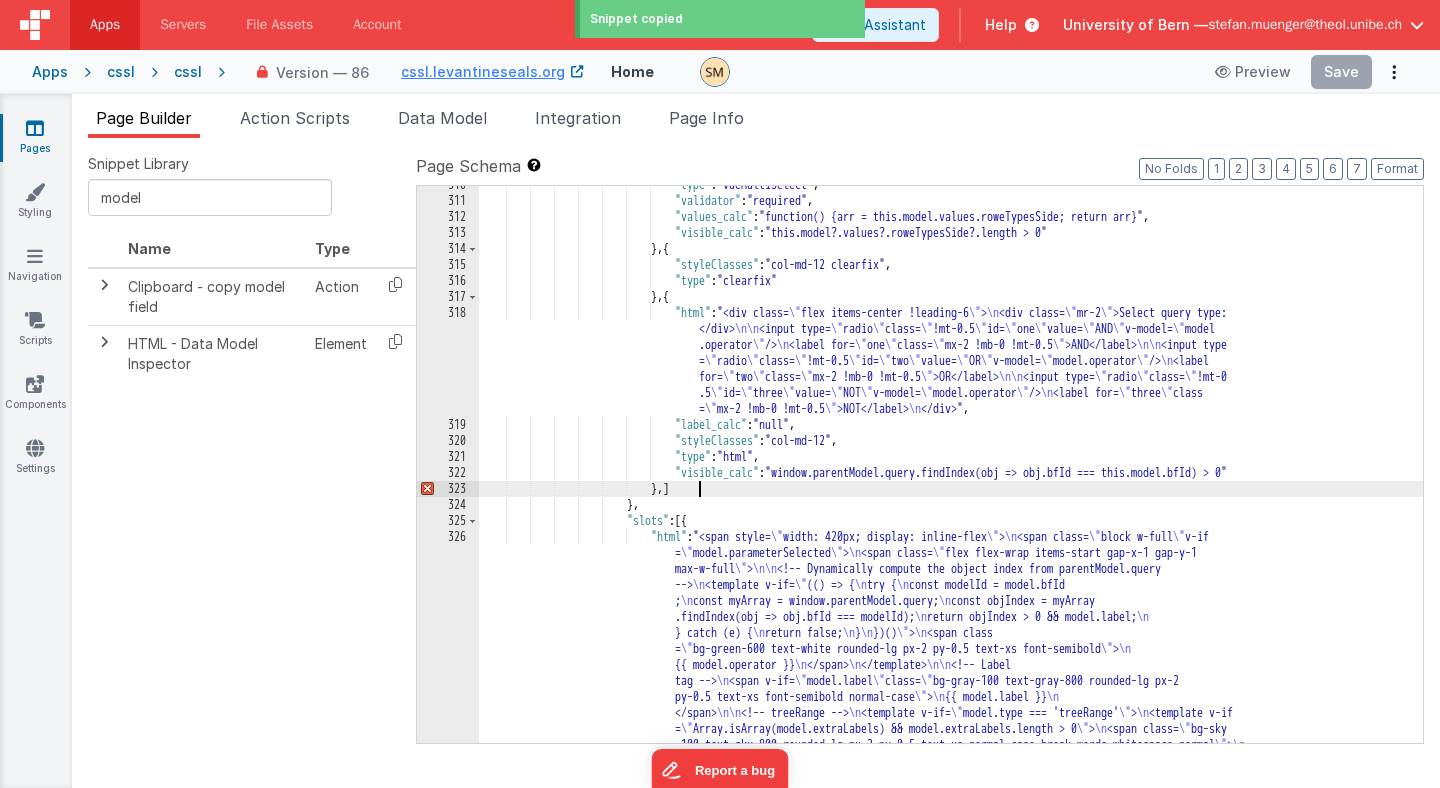 click on ""type" :  "vueMultiSelect" ,                                         "validator" :  "required" ,                                         "values_calc" :  "function() {arr = this.model.values.roweTypesSide; return arr}" ,                                         "visible_calc" :  "this.model?.values?.roweTypesSide?.length > 0"                                    } ,  {                                         "styleClasses" :  "col-md-12 clearfix" ,                                         "type" :  "clearfix"                                    } ,  {                                         "html" :  "<div class=  \" flex items-center !leading-6 \" > \n <div class= \" mr-2 \" >Select query type:                                       </div> \n\n <input type= \" radio \"  class= \" !mt-0.5 \"  id= \" one \"  value= \" AND \"  v-model= \" model                                      .operator \" /> \n \" one" at bounding box center [951, 1527] 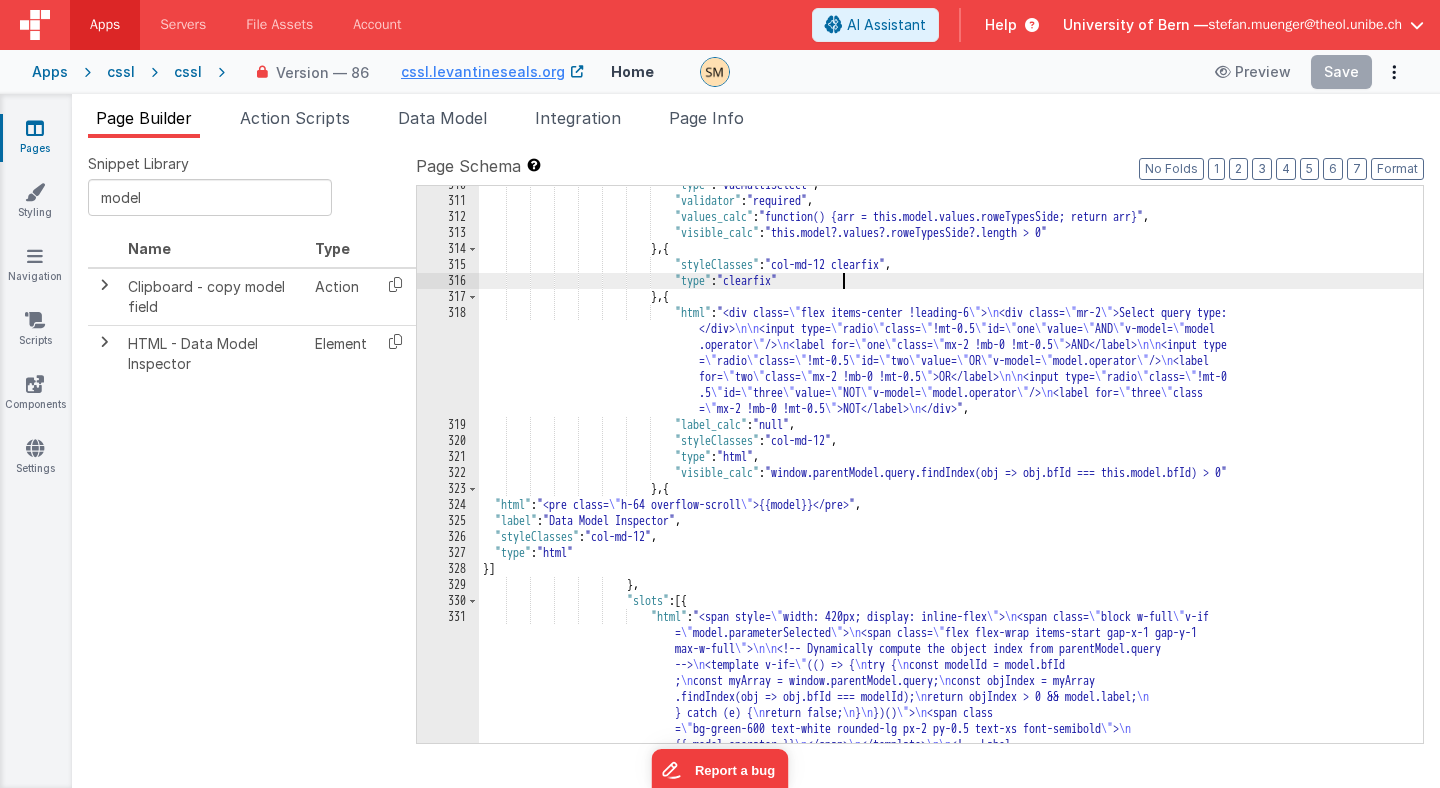 click on ""type" :  "vueMultiSelect" ,                                         "validator" :  "required" ,                                         "values_calc" :  "function() {arr = this.model.values.roweTypesSide; return arr}" ,                                         "visible_calc" :  "this.model?.values?.roweTypesSide?.length > 0"                                    } ,  {                                         "styleClasses" :  "col-md-12 clearfix" ,                                         "type" :  "clearfix"                                    } ,  {                                         "html" :  "<div class=  \" flex items-center !leading-6 \" > \n <div class= \" mr-2 \" >Select query type:                                       </div> \n\n <input type= \" radio \"  class= \" !mt-0.5 \"  id= \" one \"  value= \" AND \"  v-model= \" model                                      .operator \" /> \n \" one" at bounding box center (951, 1527) 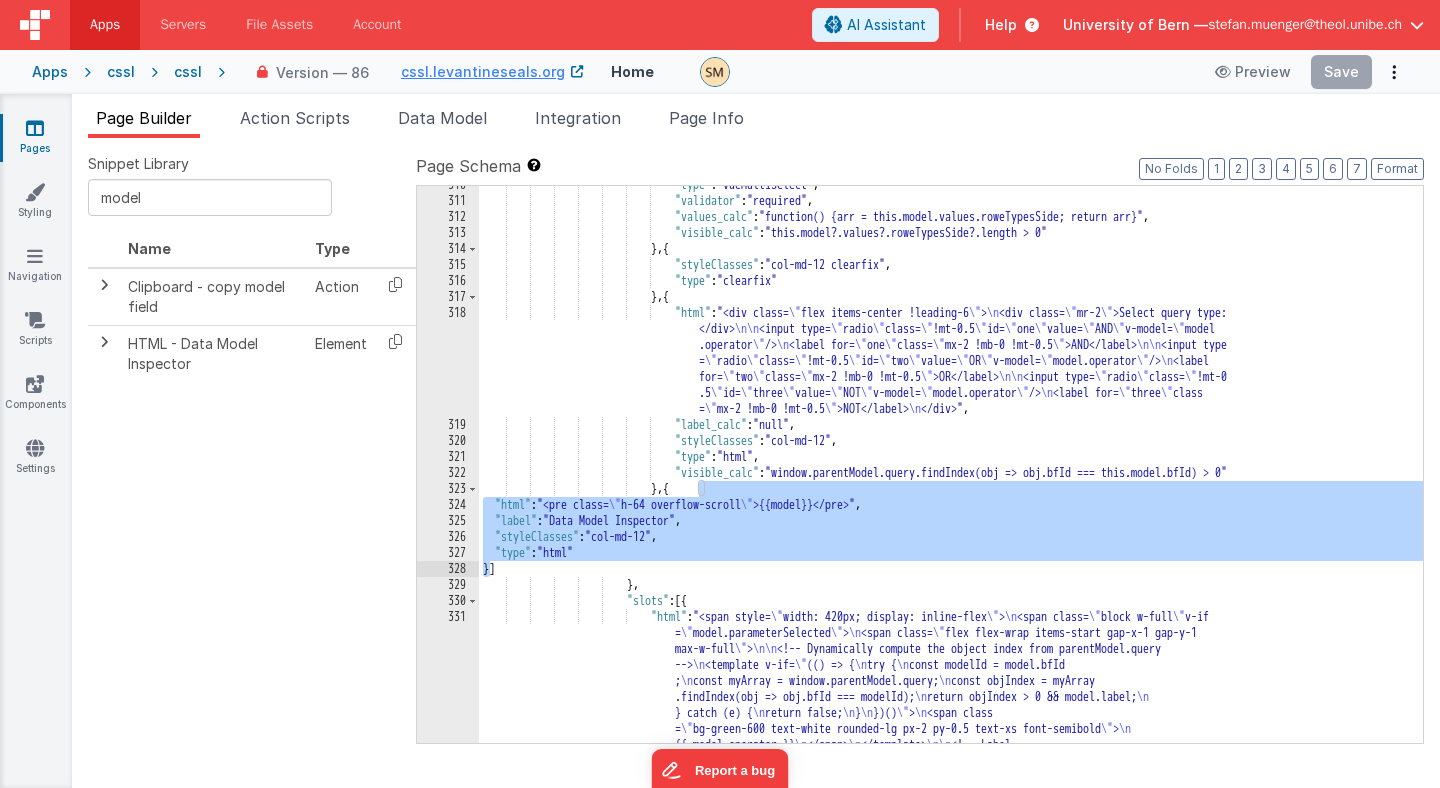 drag, startPoint x: 698, startPoint y: 489, endPoint x: 490, endPoint y: 565, distance: 221.44977 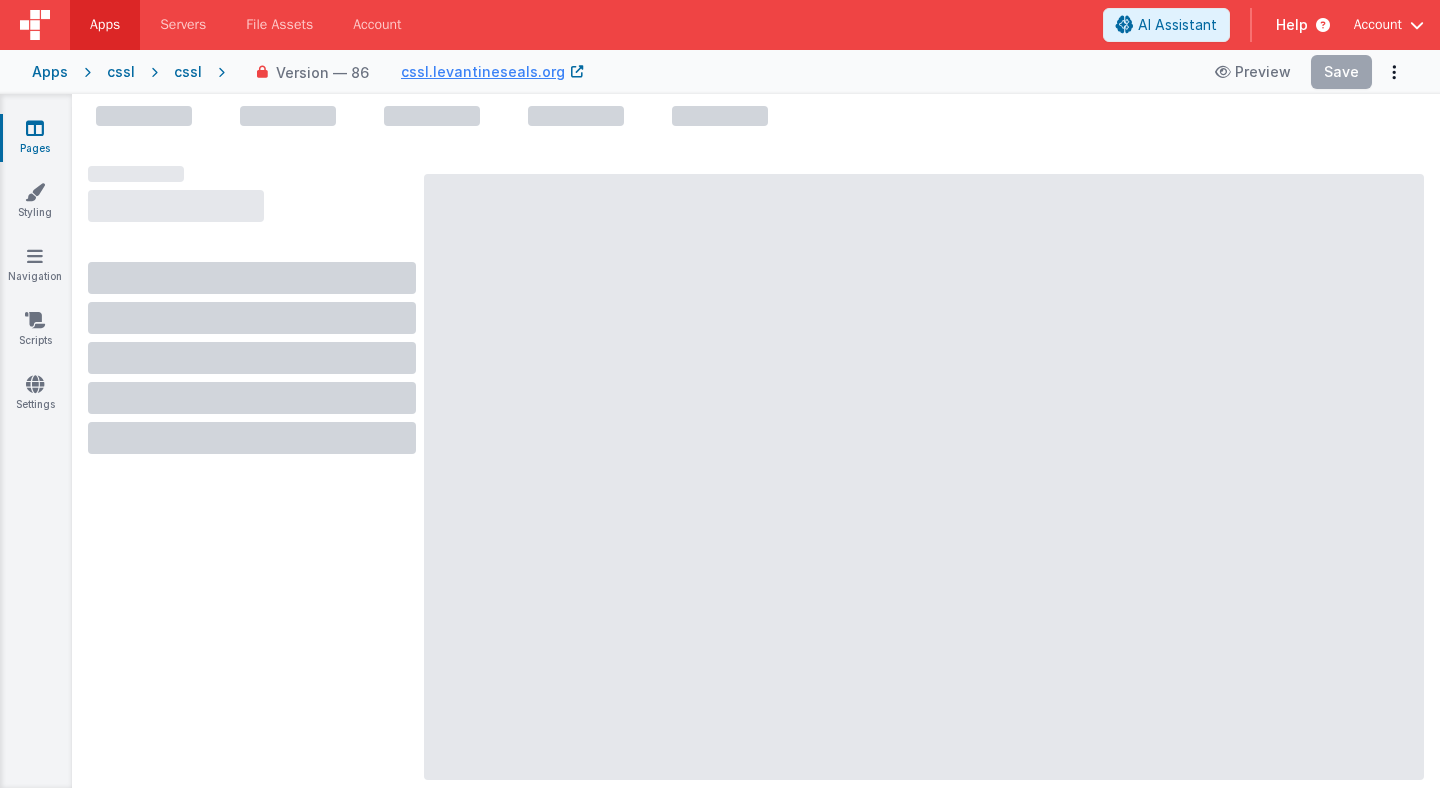 scroll, scrollTop: 0, scrollLeft: 0, axis: both 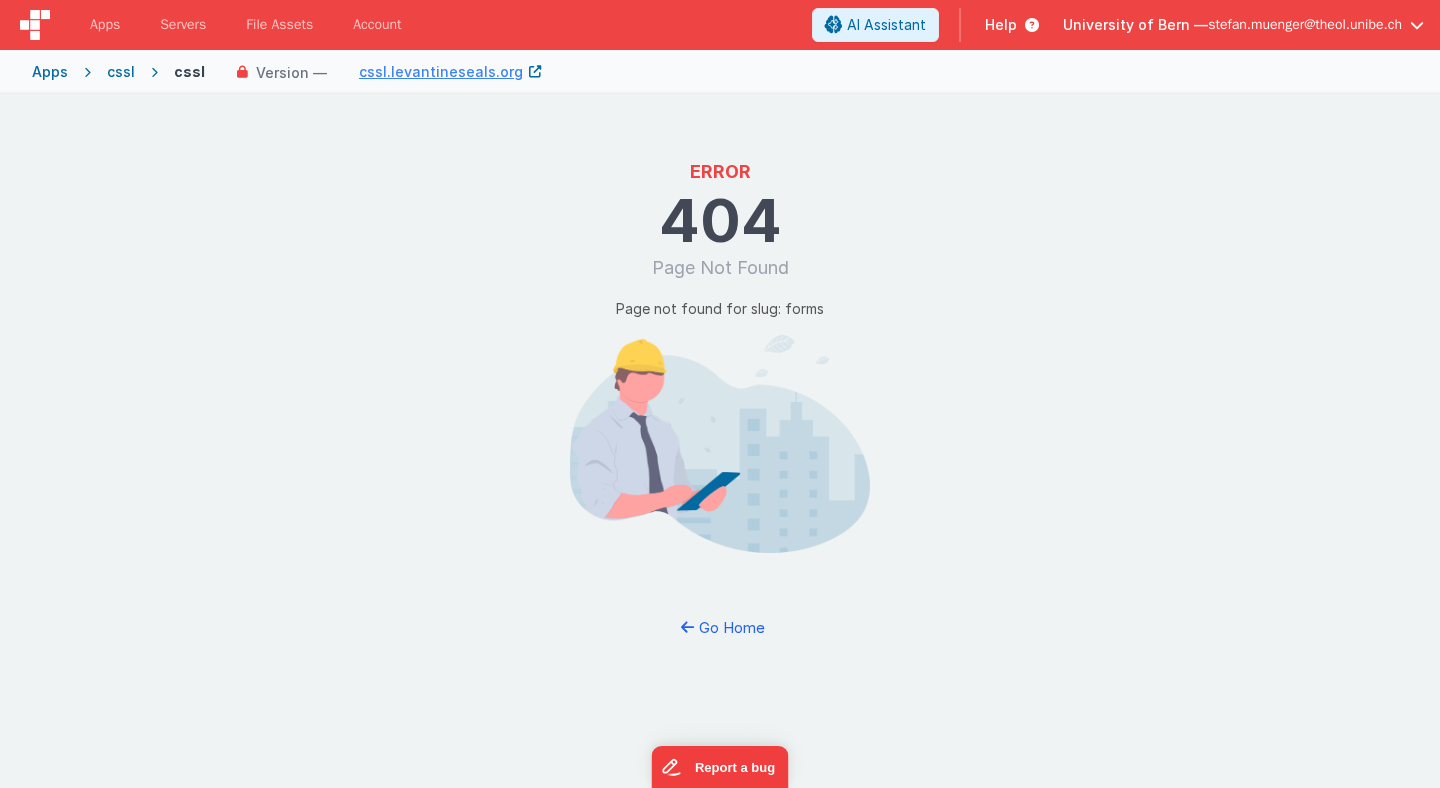 click on "cssl" at bounding box center (189, 72) 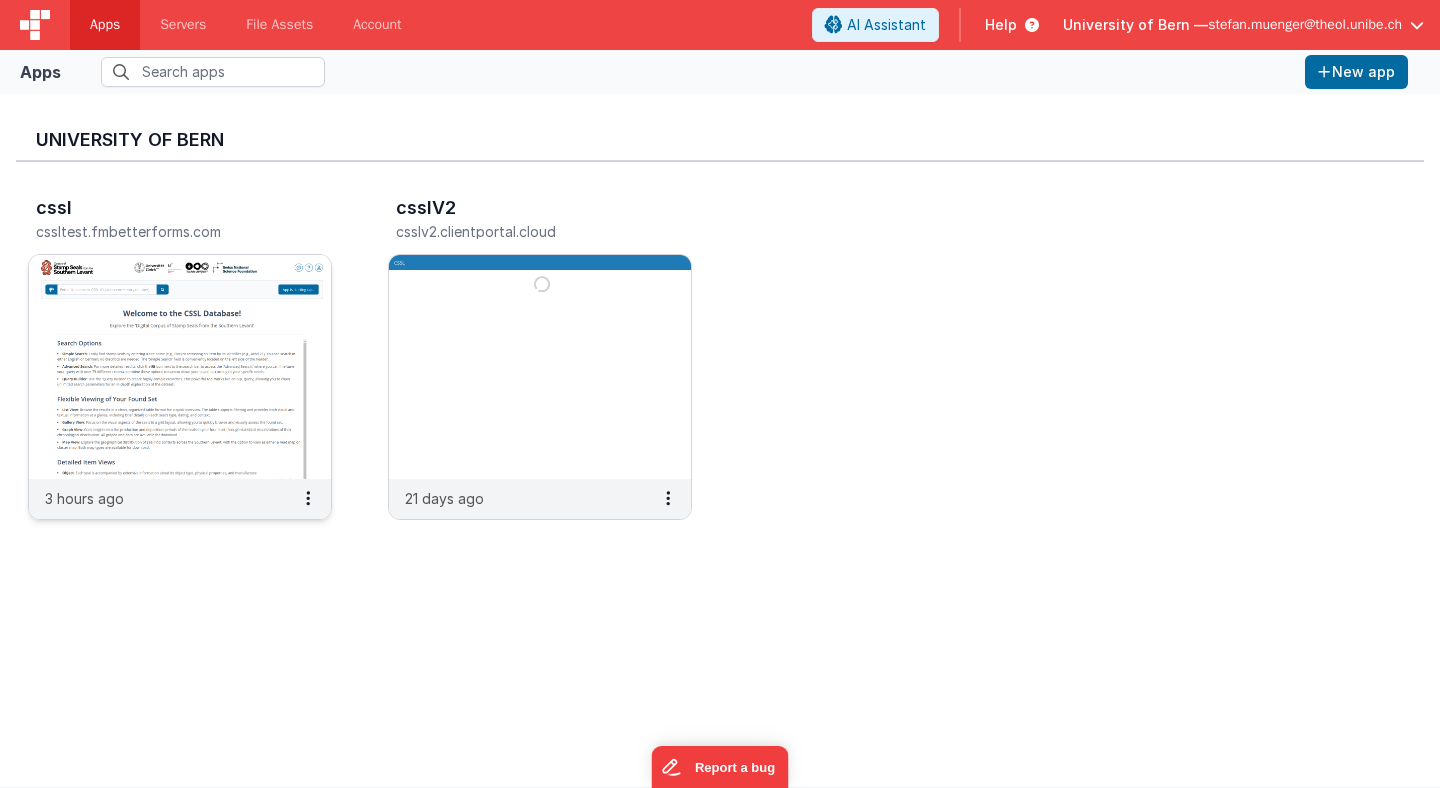 click at bounding box center [180, 367] 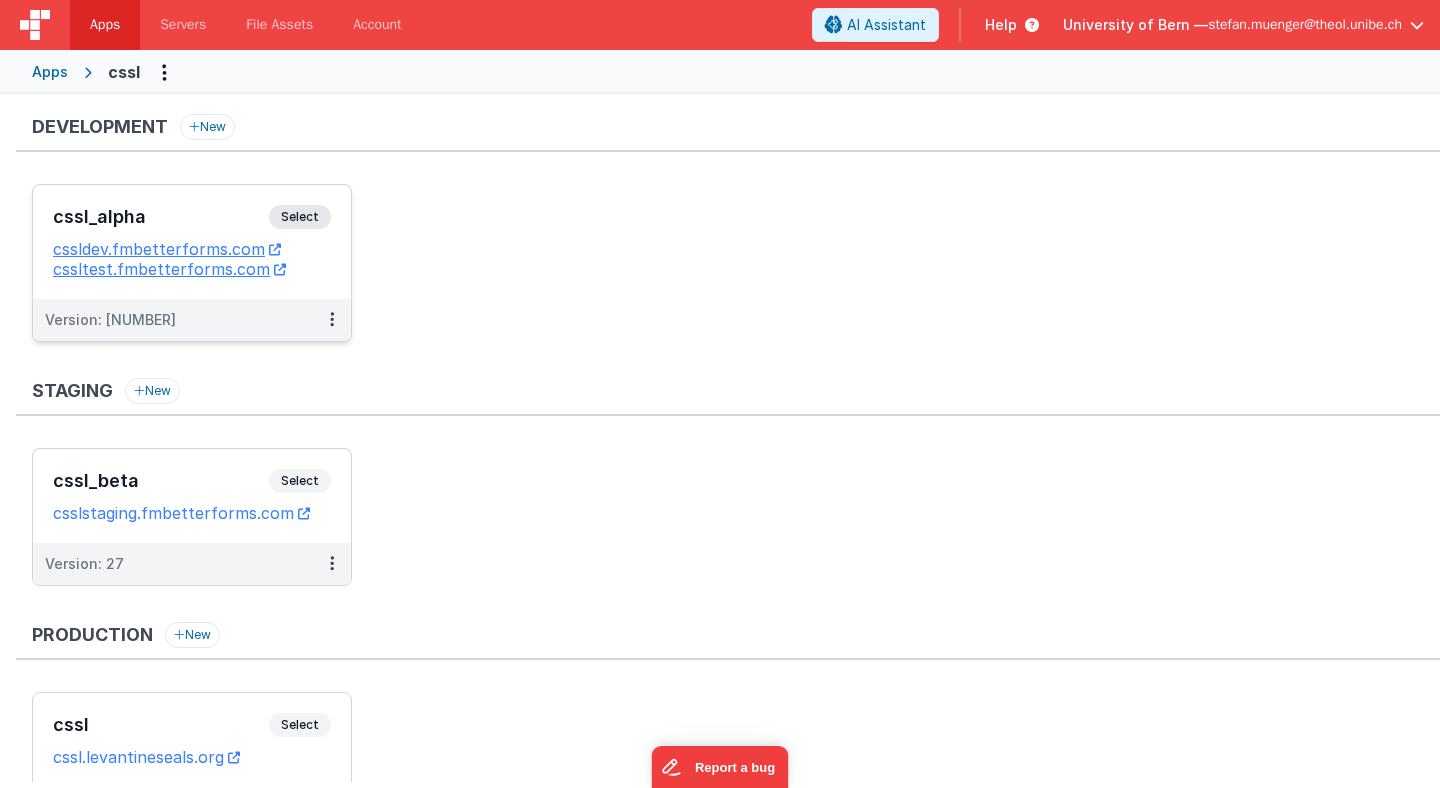 click on "Select" at bounding box center (300, 217) 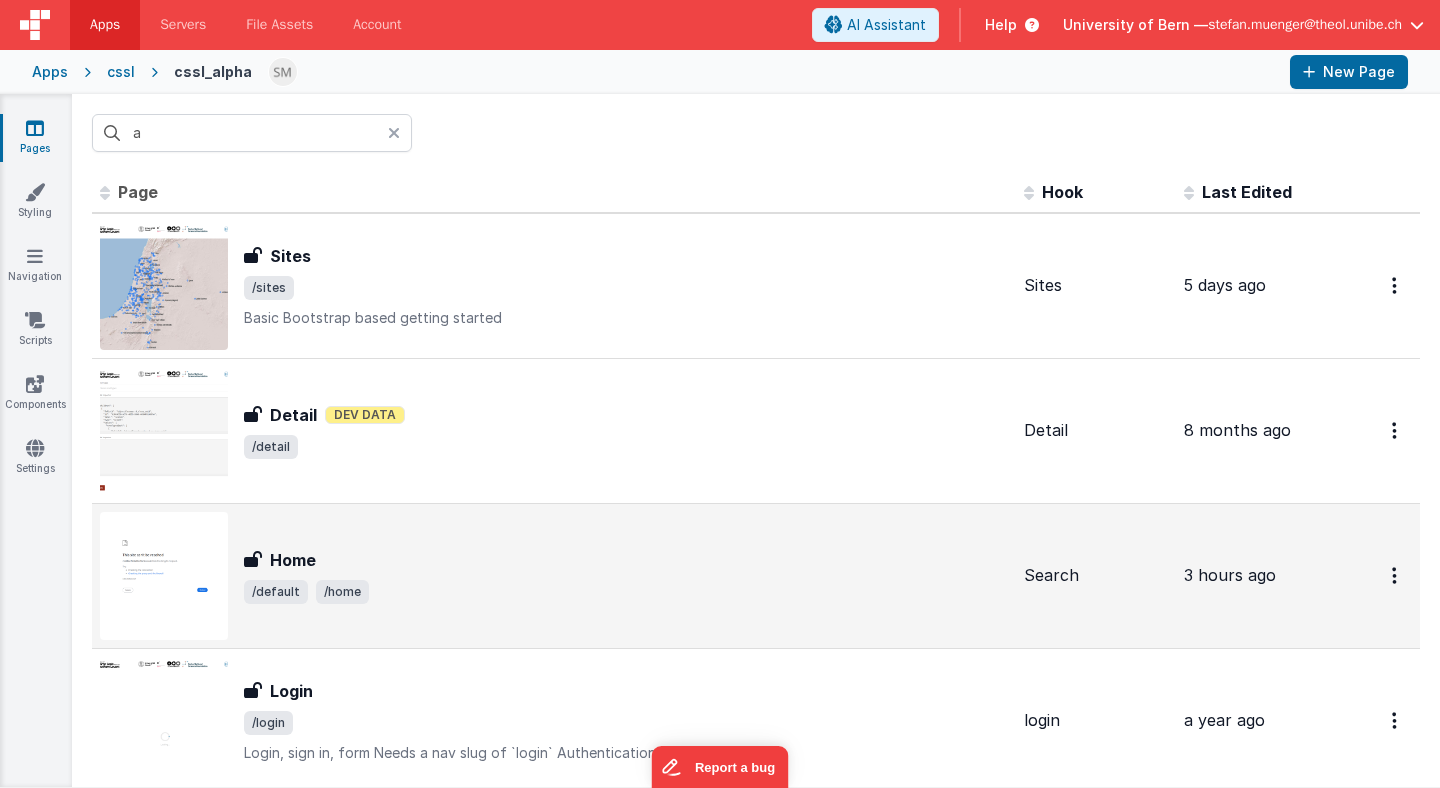 click on "Home" at bounding box center (293, 560) 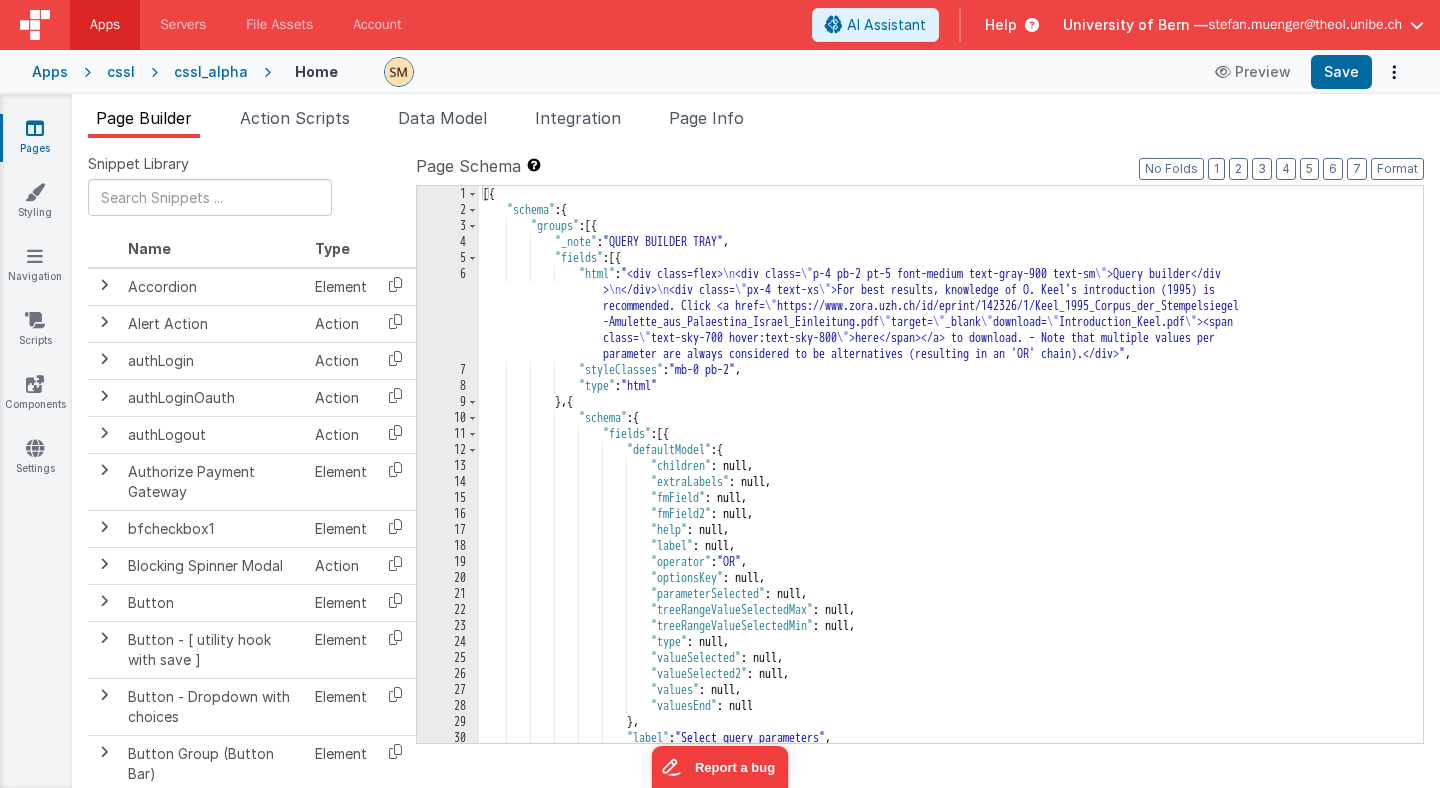 click on "[{      "schema" :  {           "groups" :  [{                "_note" :  "QUERY BUILDER TRAY" ,                "fields" :  [{                     "html" :  "<div class=flex> \n     <div class= \" p-4 pb-2 pt-5 font-medium text-gray-900 text-sm \" >Query builder</div                      > \n </div> \n <div class= \" px-4 text-xs \" >For best results, knowledge of O. Keel's introduction (1995) is                       recommended. Click <a href= \" https://www.zora.uzh.ch/id/eprint/142326/1/Keel_1995_Corpus_der_Stempelsiegel                      -Amulette_aus_Palaestina_Israel_Einleitung.pdf \"  target= \" _blank \"  download= \" Introduction_Keel.pdf \" ><span                       class= \" text-sky-700 hover:text-sky-800 \" >here</span></a> to download. – Note that multiple values per                       parameter are always considered to be alternatives (resulting in an 'OR' chain).</div>" ,           :" at bounding box center (951, 480) 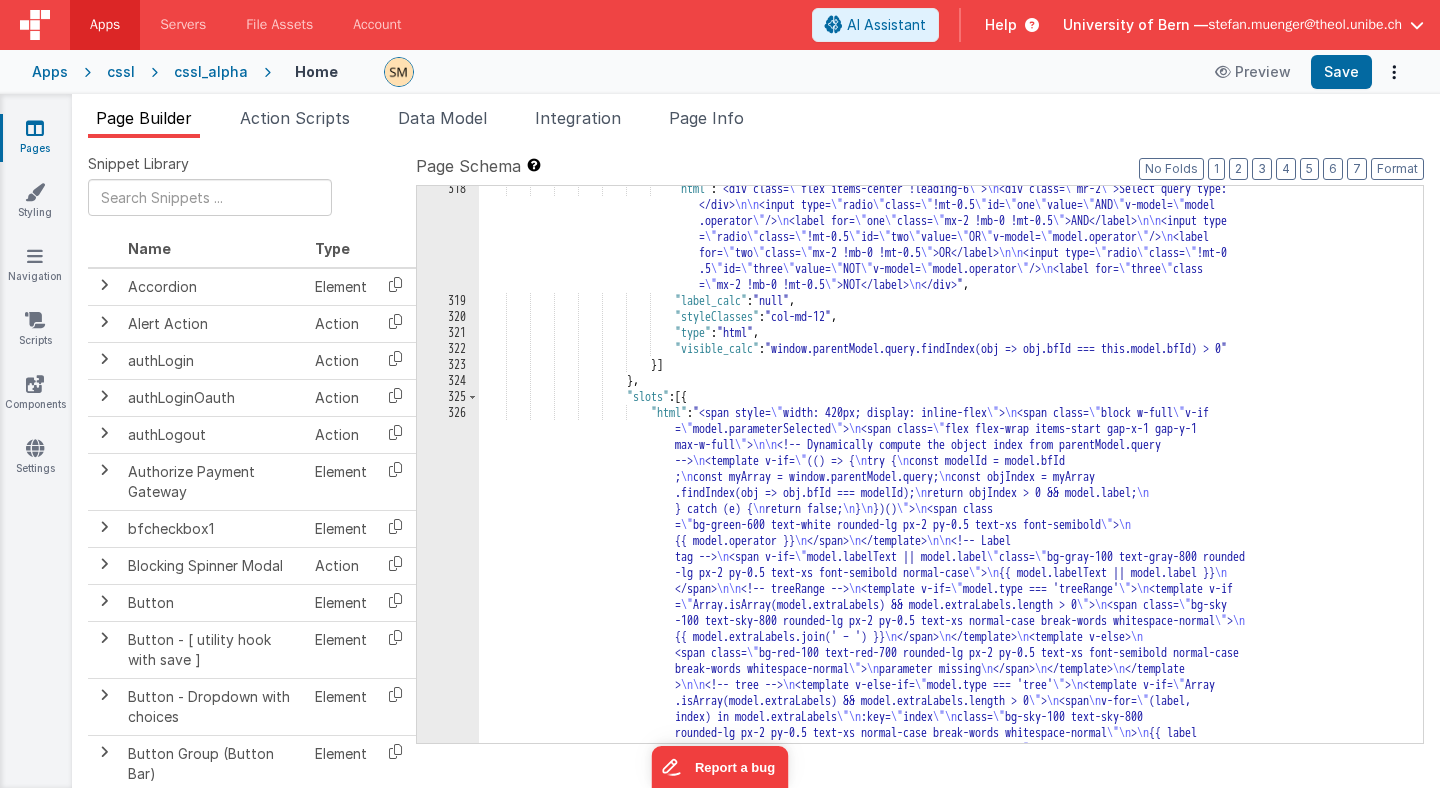 scroll, scrollTop: 4765, scrollLeft: 0, axis: vertical 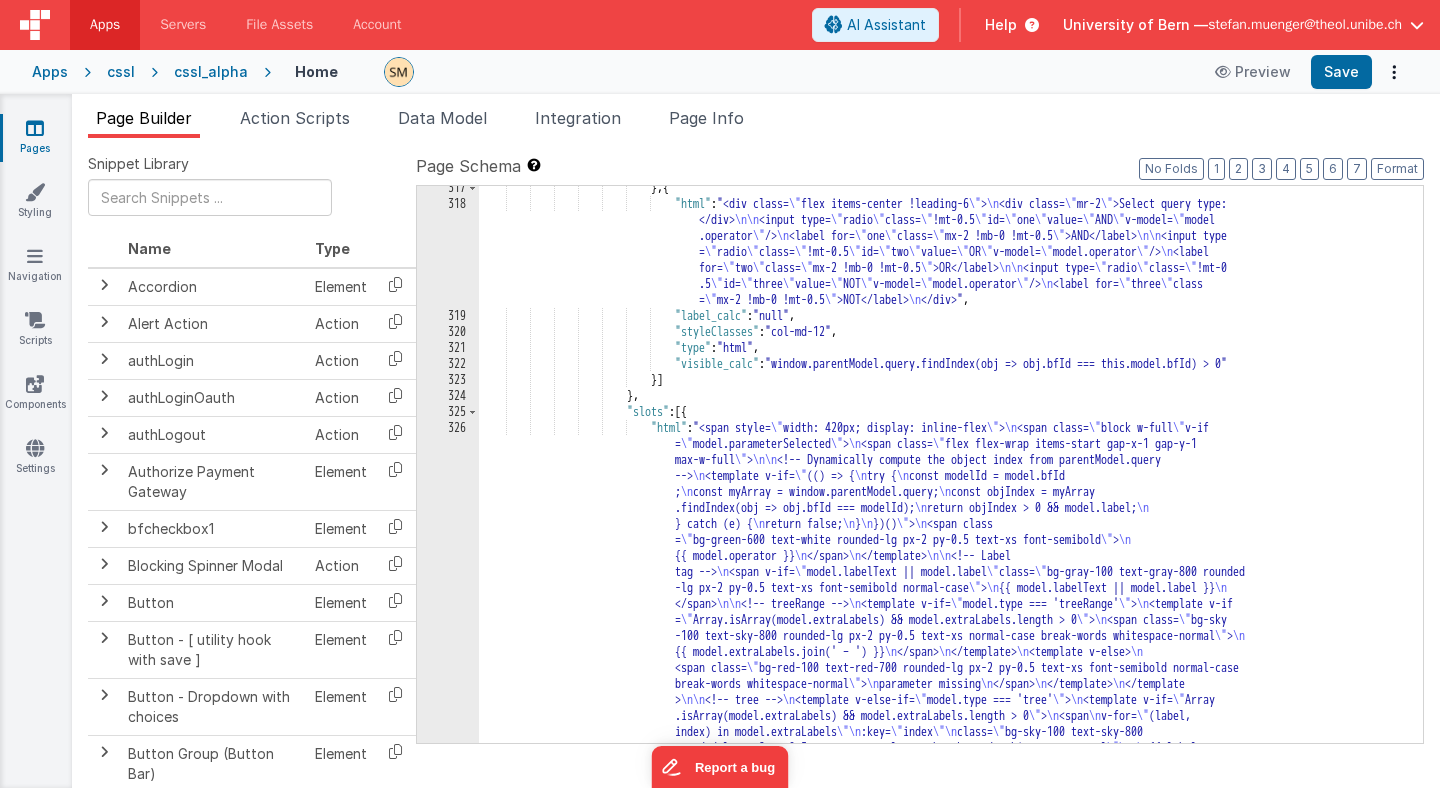 click on "} ,  {                                         "html" :  "<div class=  \" flex items-center !leading-6 \" > \n <div class= \" mr-2 \" >Select query type:                                       </div> \n\n <input type= \" radio \"  class= \" !mt-0.5 \"  id= \" one \"  value= \" AND \"  v-model= \" model                                      .operator \" /> \n <label for= \" one \"  class= \" mx-2 !mb-0 !mt-0.5 \" >AND</label> \n\n <input type                                      = \" radio \"  class= \" !mt-0.5 \"  id= \" two \"  value= \" OR \"  v-model= \" model.operator \"  /> \n <label                                       for= \" two \"  class= \" mx-2 !mb-0 !mt-0.5 \" >OR</label> \n\n <input type= \" radio \"  class= \" !mt-0                                      .5 \"  id= \" three \"  value= \"" at bounding box center (951, 1066) 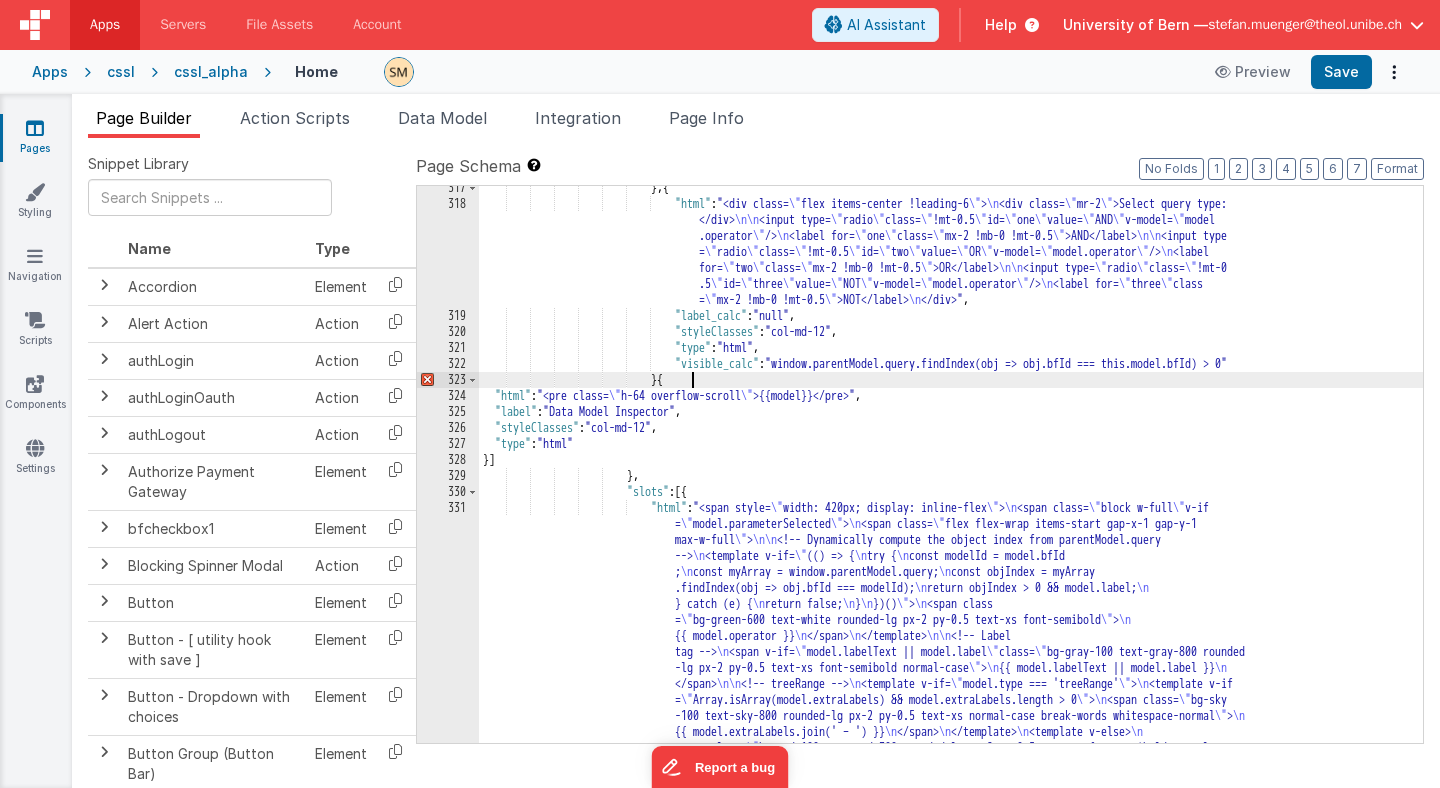 click on "} ,  {                                         "html" :  "<div class=  \" flex items-center !leading-6 \" > \n <div class= \" mr-2 \" >Select query type:                                       </div> \n\n <input type= \" radio \"  class= \" !mt-0.5 \"  id= \" one \"  value= \" AND \"  v-model= \" model                                      .operator \" /> \n <label for= \" one \"  class= \" mx-2 !mb-0 !mt-0.5 \" >AND</label> \n\n <input type                                      = \" radio \"  class= \" !mt-0.5 \"  id= \" two \"  value= \" OR \"  v-model= \" model.operator \"  /> \n <label                                       for= \" two \"  class= \" mx-2 !mb-0 !mt-0.5 \" >OR</label> \n\n <input type= \" radio \"  class= \" !mt-0                                      .5 \"  id= \" three \"  value= \"" at bounding box center (951, 1066) 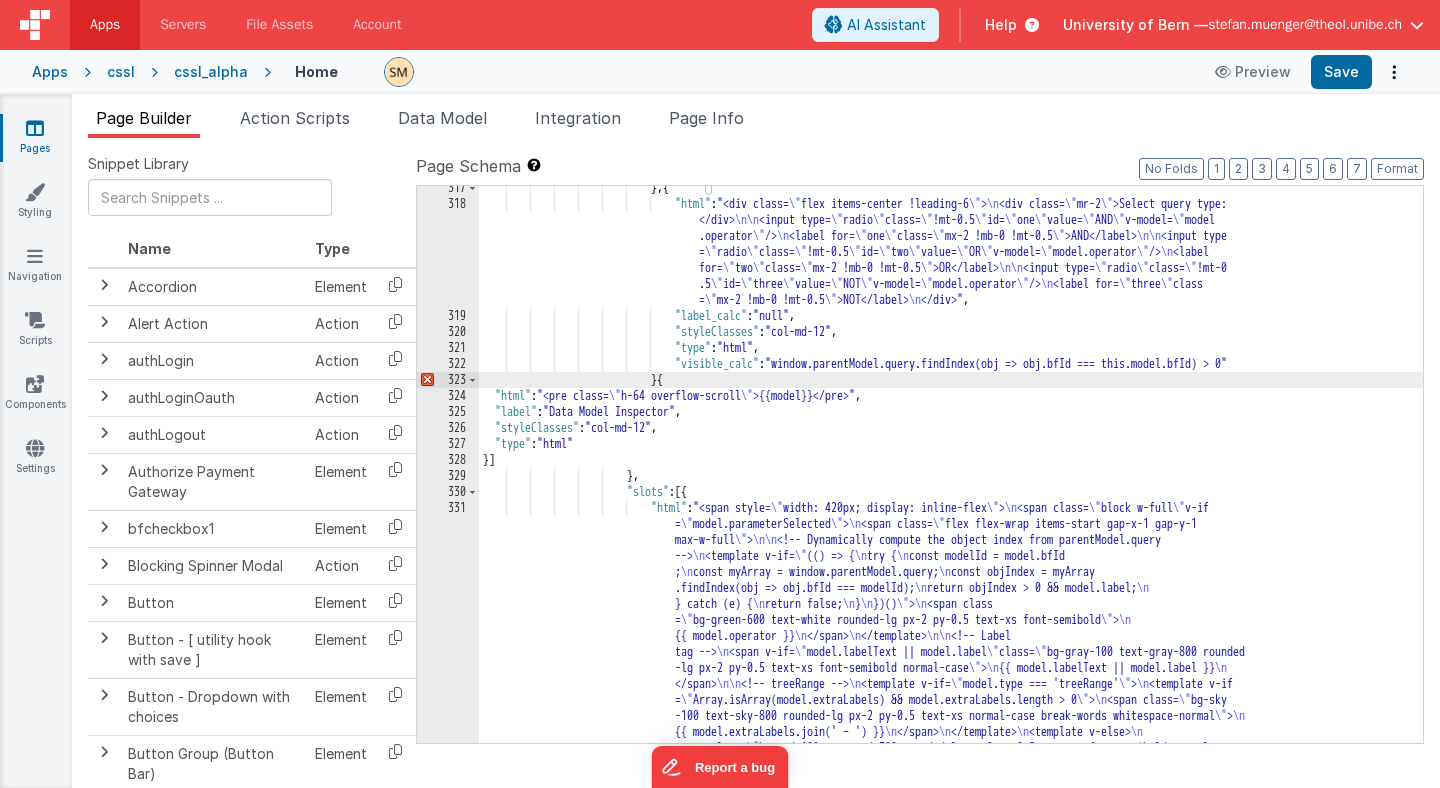 type 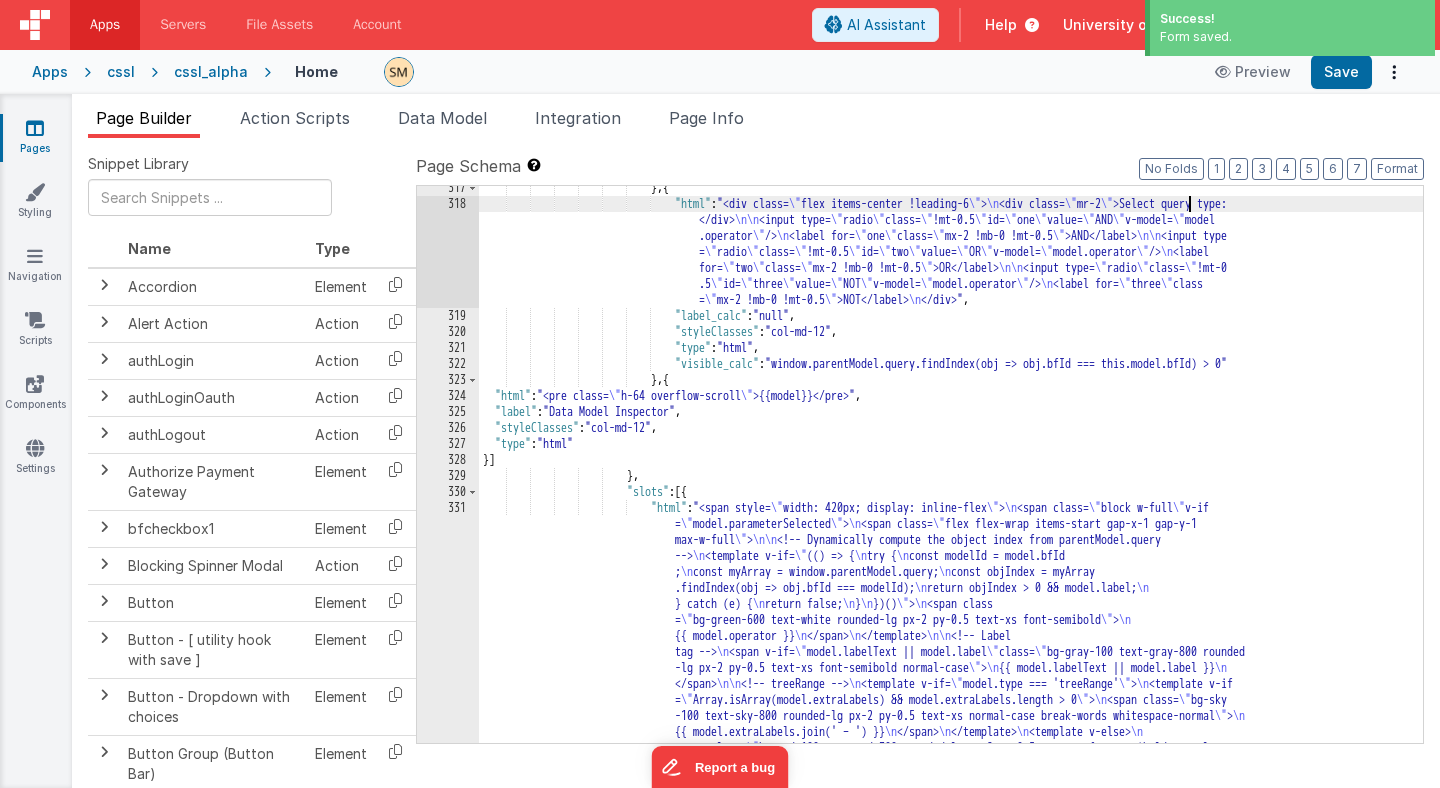 click on "} ,  {                                         "html" :  "<div class=  \" flex items-center !leading-6 \" > \n <div class= \" mr-2 \" >Select query type:                                       </div> \n\n <input type= \" radio \"  class= \" !mt-0.5 \"  id= \" one \"  value= \" AND \"  v-model= \" model                                      .operator \" /> \n <label for= \" one \"  class= \" mx-2 !mb-0 !mt-0.5 \" >AND</label> \n\n <input type                                      = \" radio \"  class= \" !mt-0.5 \"  id= \" two \"  value= \" OR \"  v-model= \" model.operator \"  /> \n <label                                       for= \" two \"  class= \" mx-2 !mb-0 !mt-0.5 \" >OR</label> \n\n <input type= \" radio \"  class= \" !mt-0                                      .5 \"  id= \" three \"  value= \"" at bounding box center [951, 1066] 